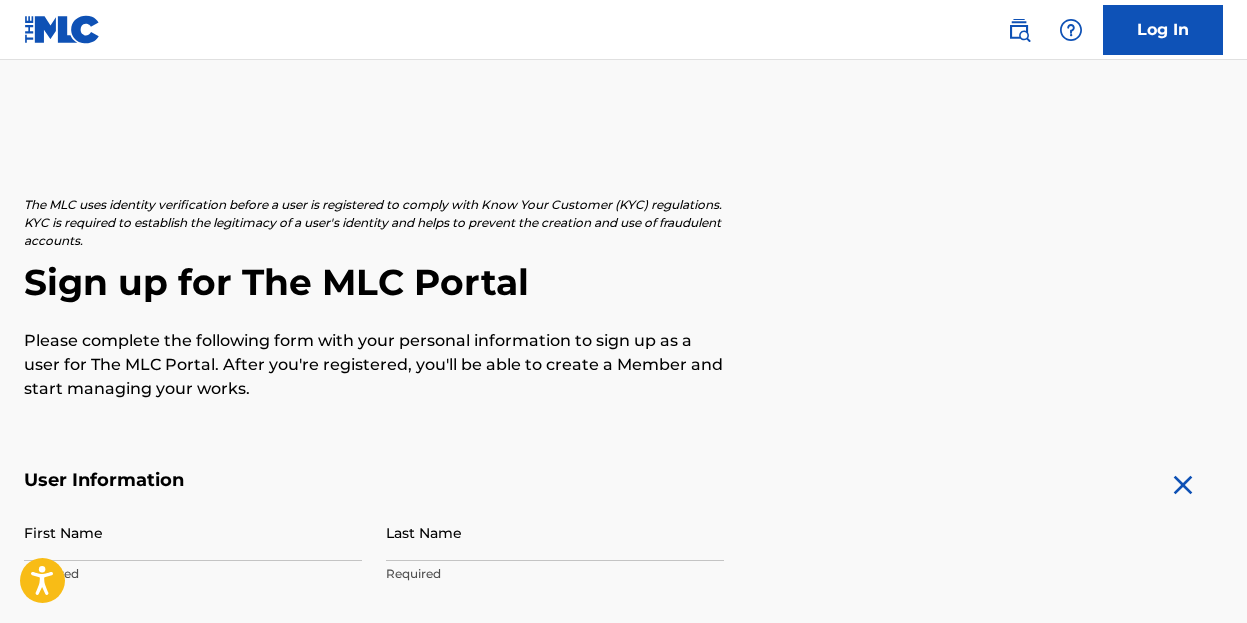 scroll, scrollTop: 86, scrollLeft: 0, axis: vertical 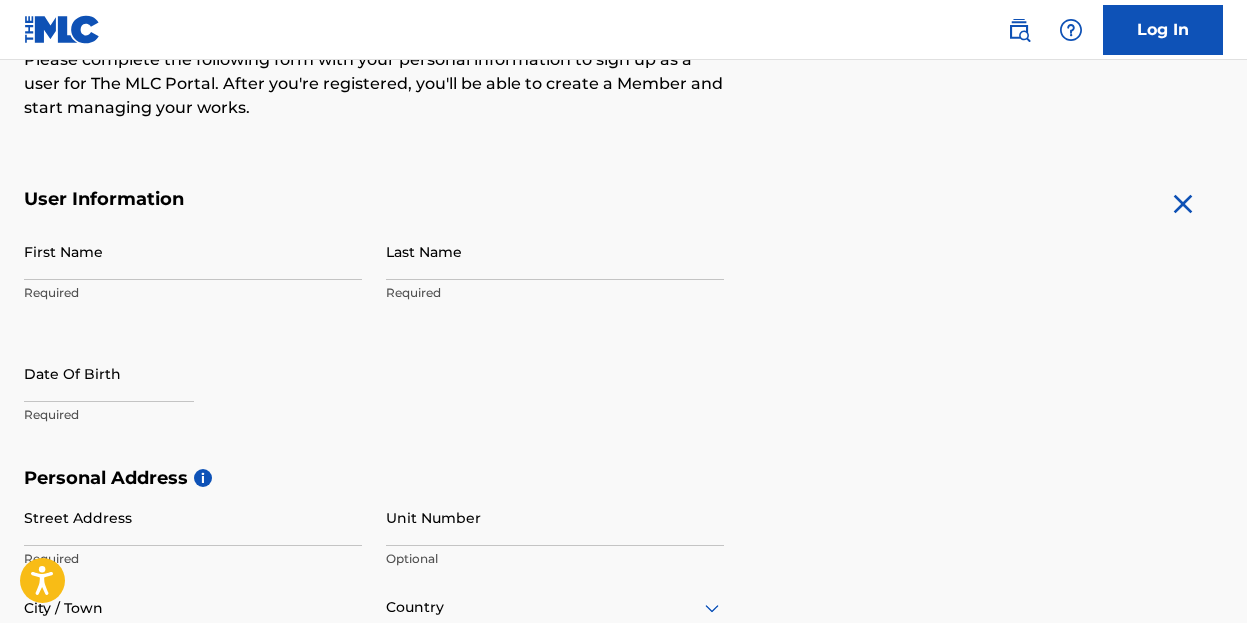 click on "First Name" at bounding box center [193, 251] 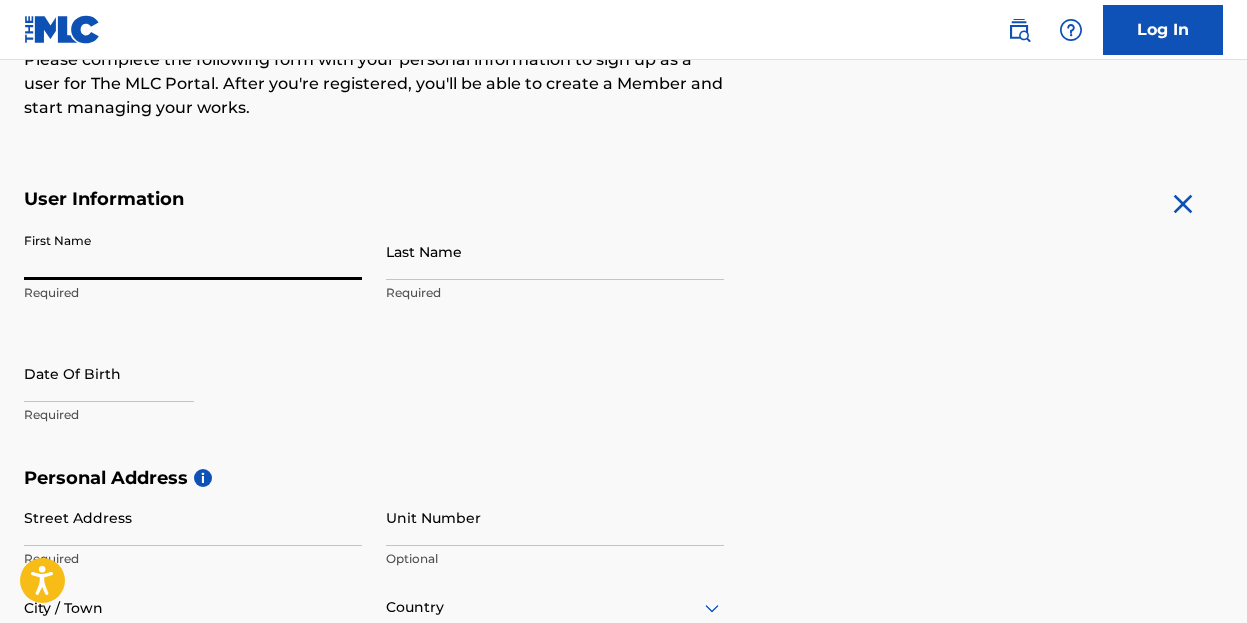 type on "MAX" 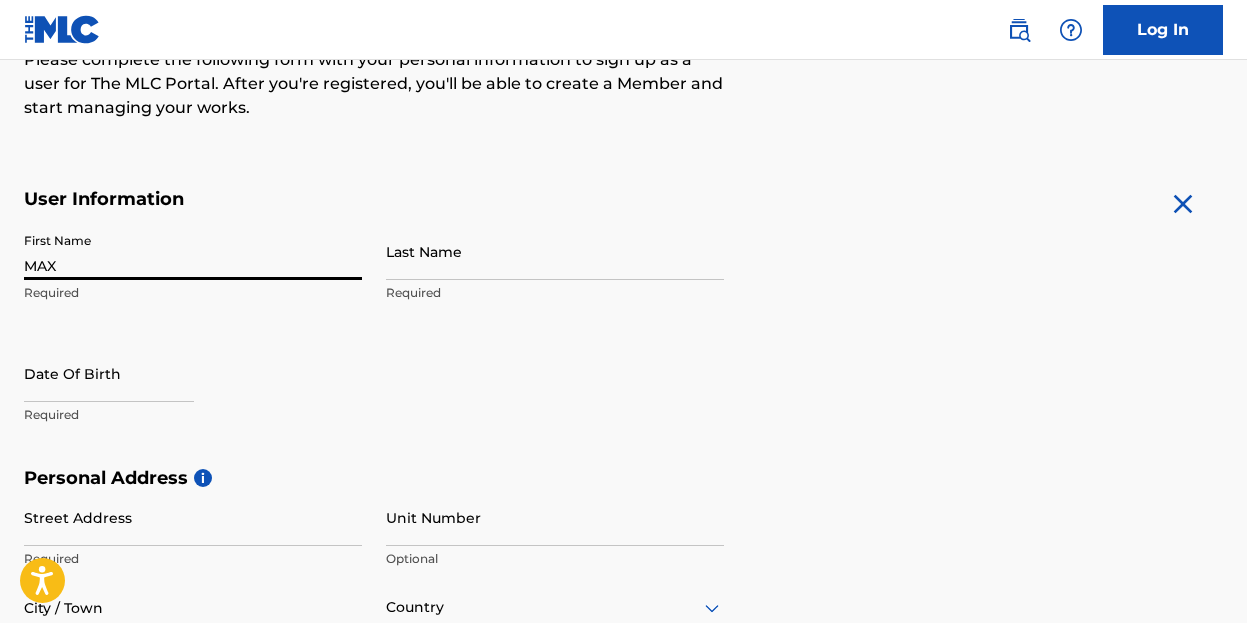 type on "[PERSON_NAME]" 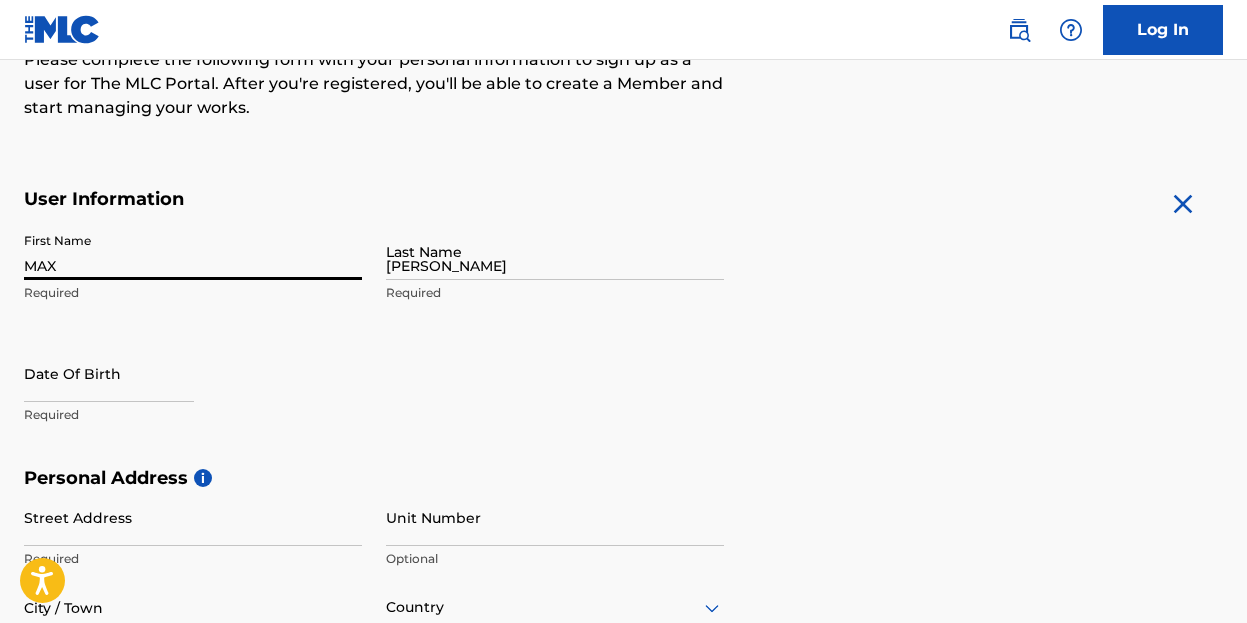 type on "[STREET_ADDRESS]" 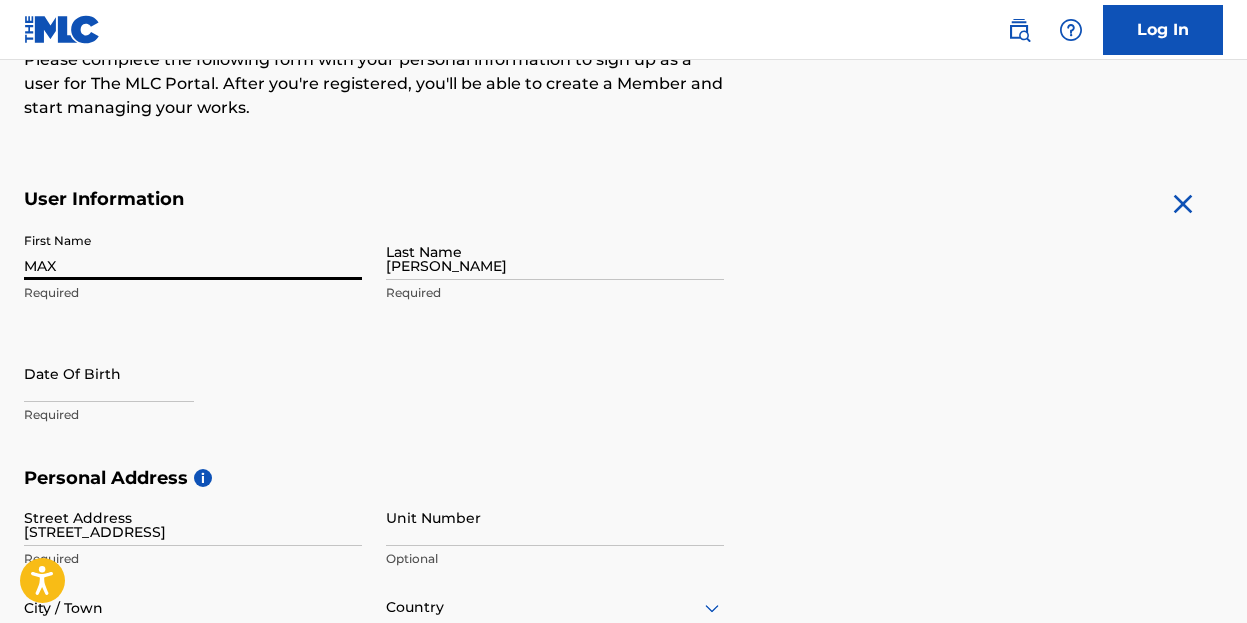 type on "[GEOGRAPHIC_DATA]" 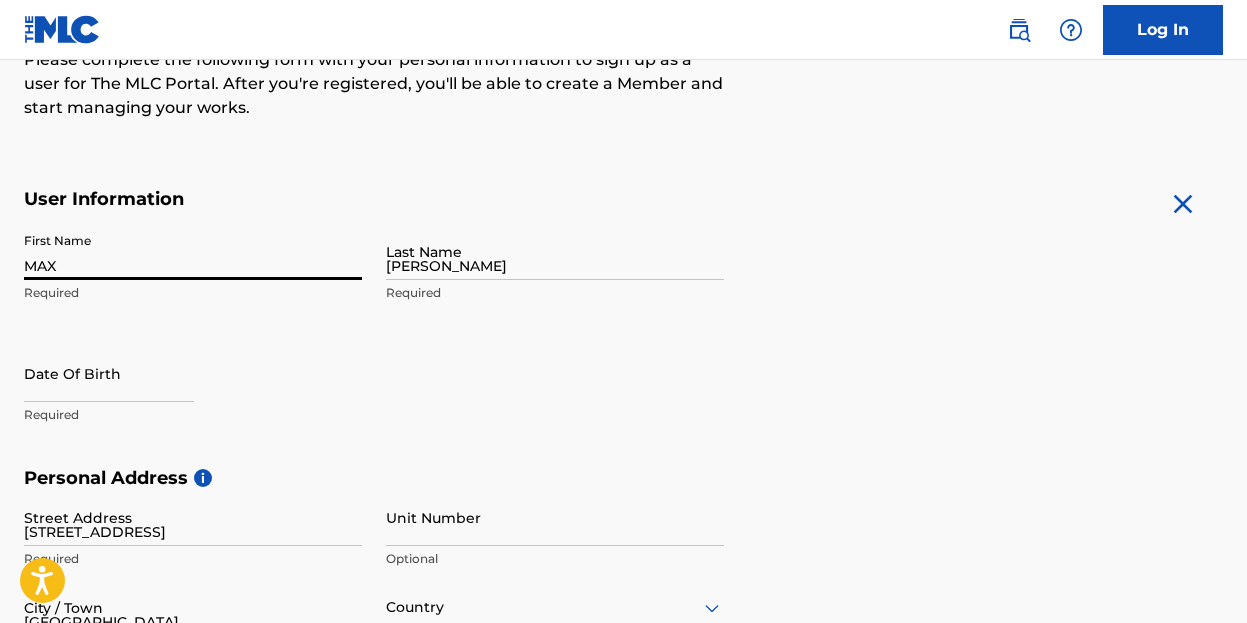 type on "[GEOGRAPHIC_DATA]" 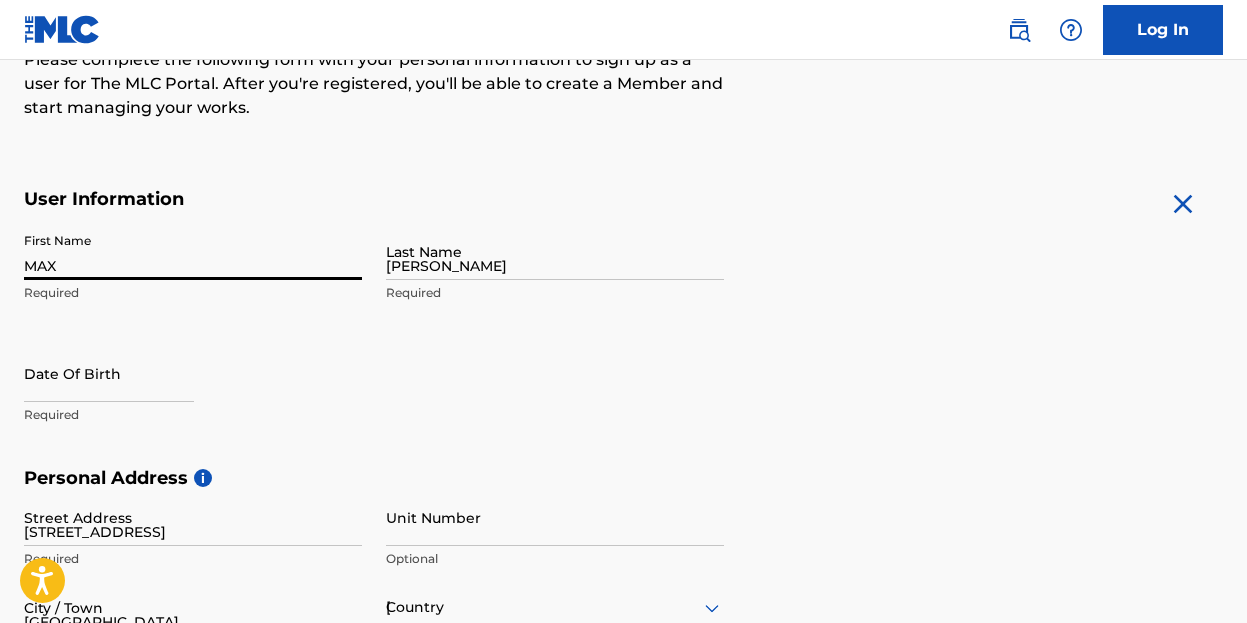 type on "CA" 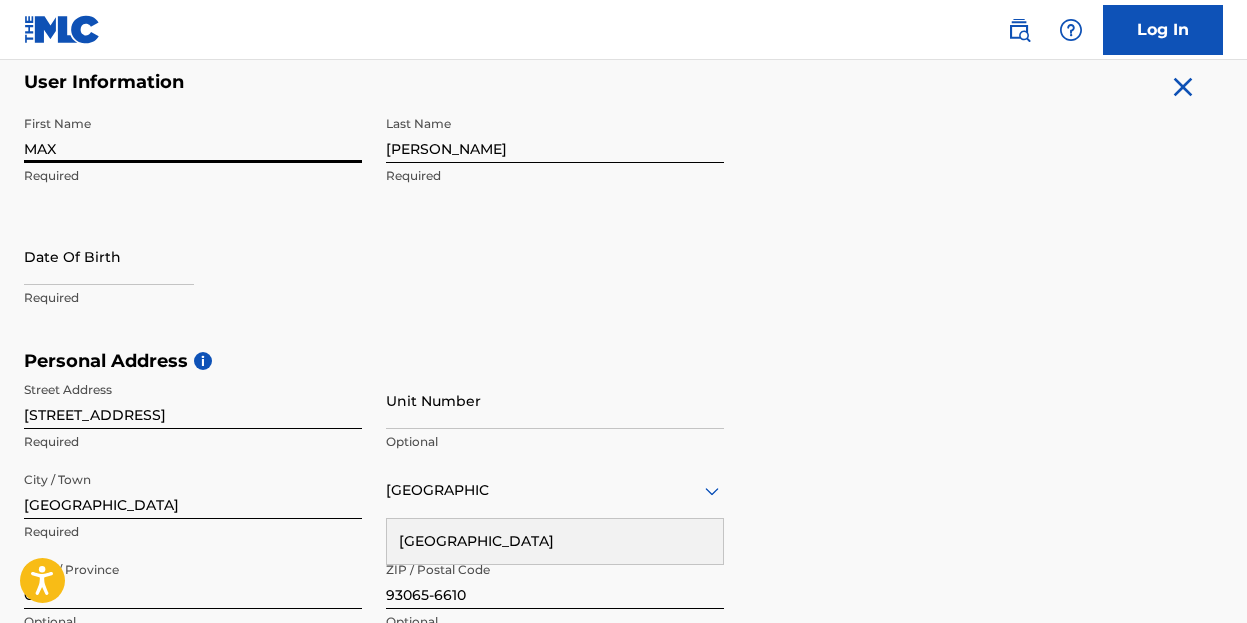 scroll, scrollTop: 406, scrollLeft: 0, axis: vertical 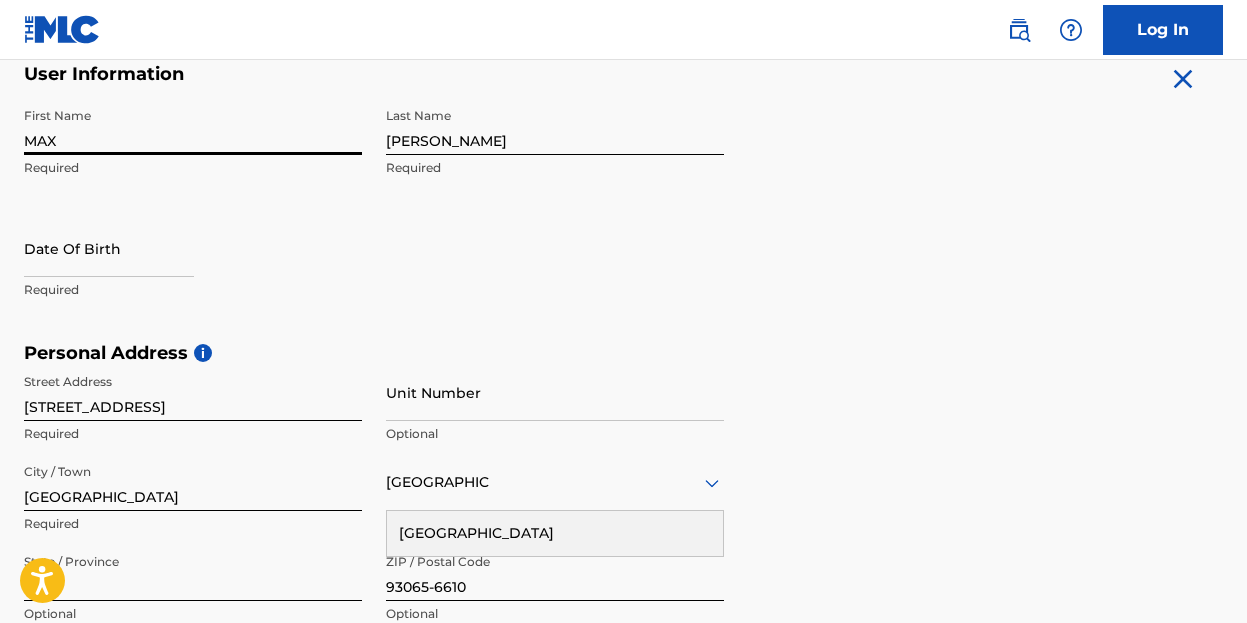 click at bounding box center [109, 248] 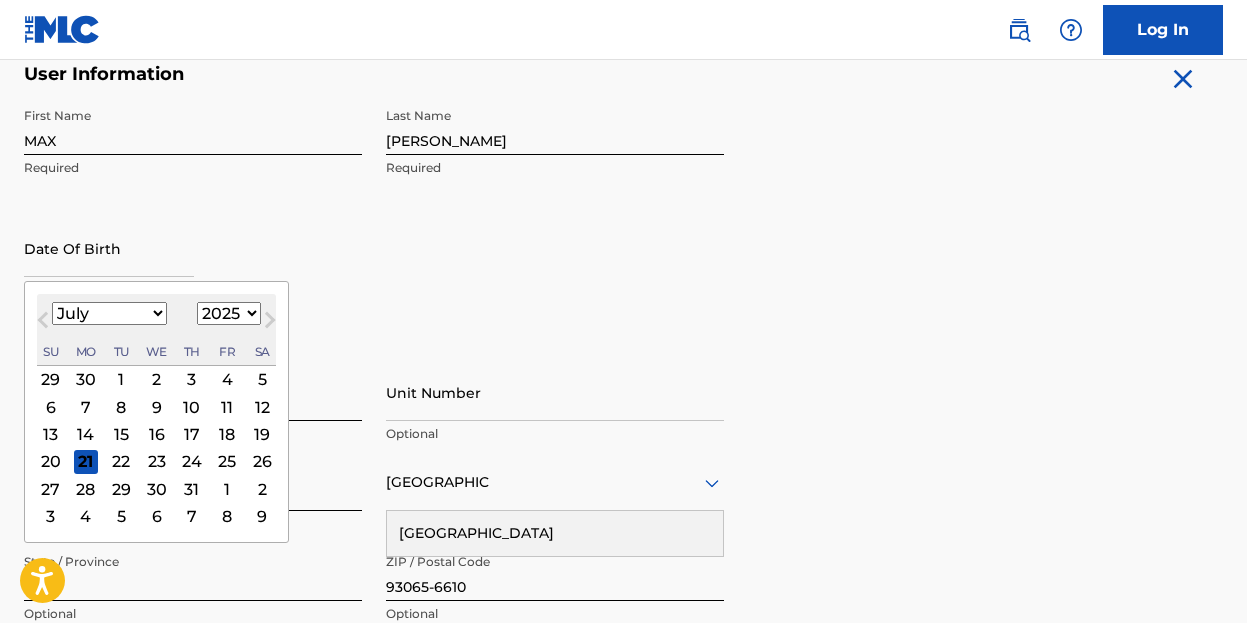click on "1" at bounding box center [121, 379] 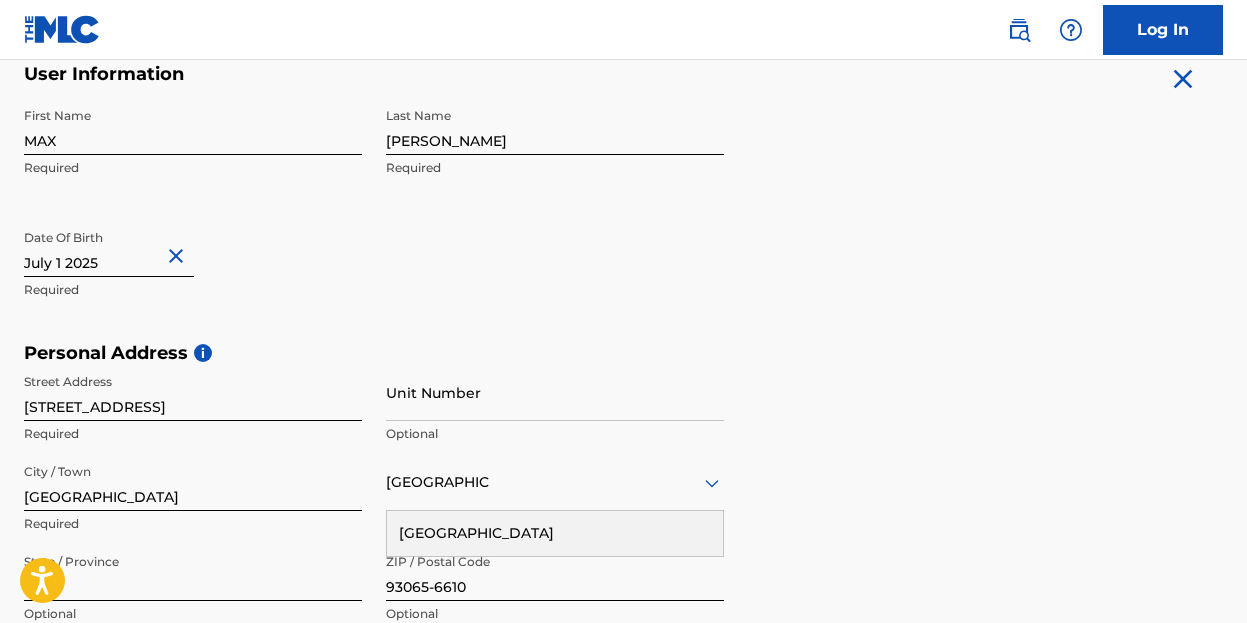 click at bounding box center (109, 248) 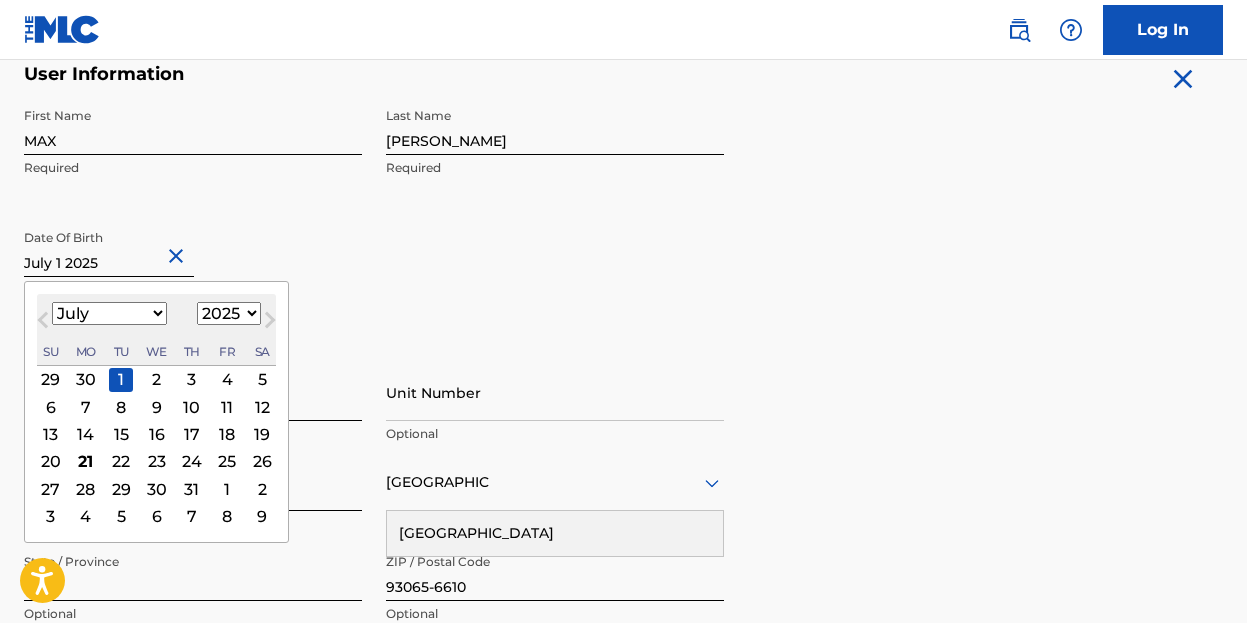 click on "January February March April May June July August September October November December" at bounding box center [109, 313] 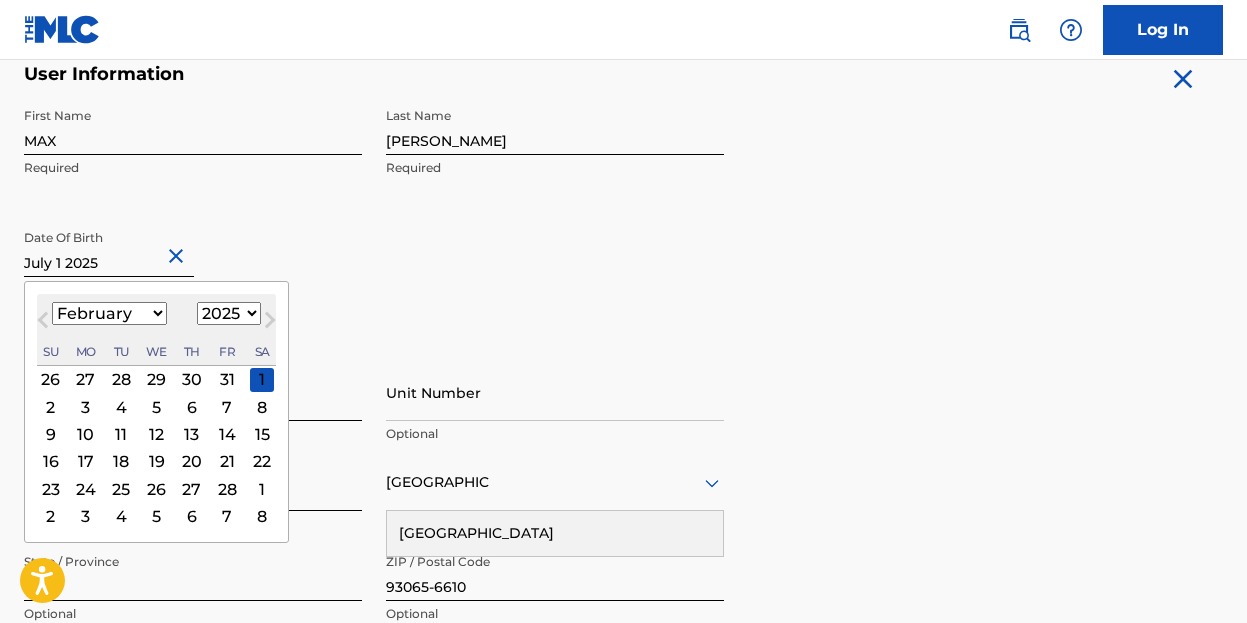 click on "1899 1900 1901 1902 1903 1904 1905 1906 1907 1908 1909 1910 1911 1912 1913 1914 1915 1916 1917 1918 1919 1920 1921 1922 1923 1924 1925 1926 1927 1928 1929 1930 1931 1932 1933 1934 1935 1936 1937 1938 1939 1940 1941 1942 1943 1944 1945 1946 1947 1948 1949 1950 1951 1952 1953 1954 1955 1956 1957 1958 1959 1960 1961 1962 1963 1964 1965 1966 1967 1968 1969 1970 1971 1972 1973 1974 1975 1976 1977 1978 1979 1980 1981 1982 1983 1984 1985 1986 1987 1988 1989 1990 1991 1992 1993 1994 1995 1996 1997 1998 1999 2000 2001 2002 2003 2004 2005 2006 2007 2008 2009 2010 2011 2012 2013 2014 2015 2016 2017 2018 2019 2020 2021 2022 2023 2024 2025 2026 2027 2028 2029 2030 2031 2032 2033 2034 2035 2036 2037 2038 2039 2040 2041 2042 2043 2044 2045 2046 2047 2048 2049 2050 2051 2052 2053 2054 2055 2056 2057 2058 2059 2060 2061 2062 2063 2064 2065 2066 2067 2068 2069 2070 2071 2072 2073 2074 2075 2076 2077 2078 2079 2080 2081 2082 2083 2084 2085 2086 2087 2088 2089 2090 2091 2092 2093 2094 2095 2096 2097 2098 2099 2100" at bounding box center [229, 313] 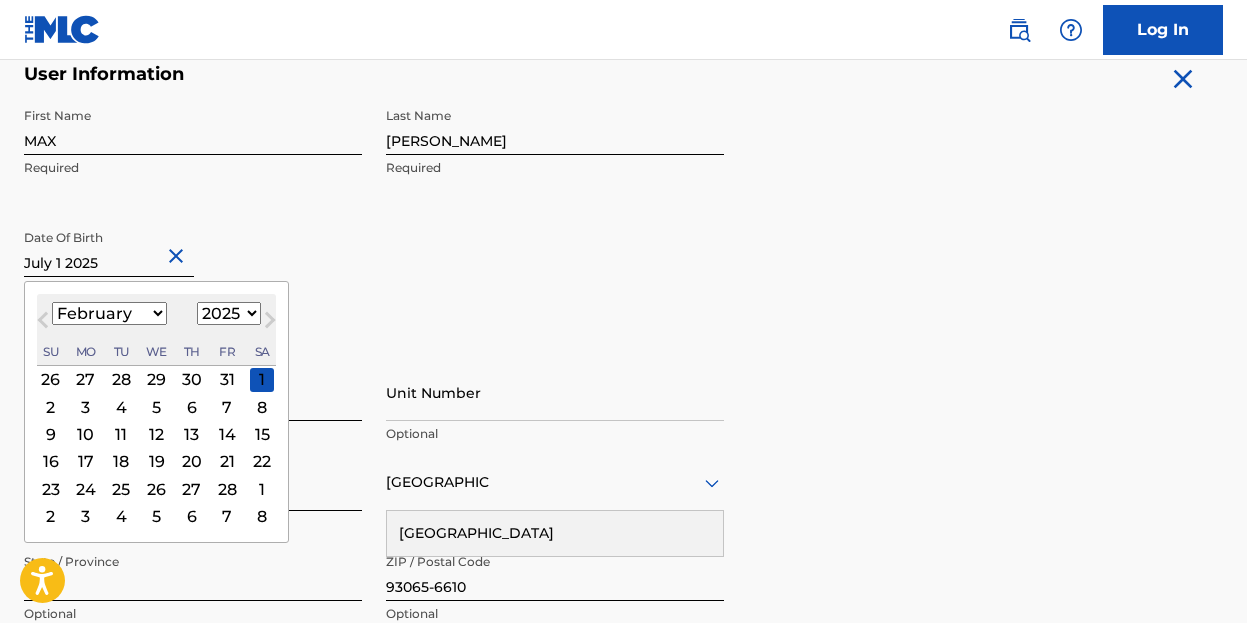 select on "1991" 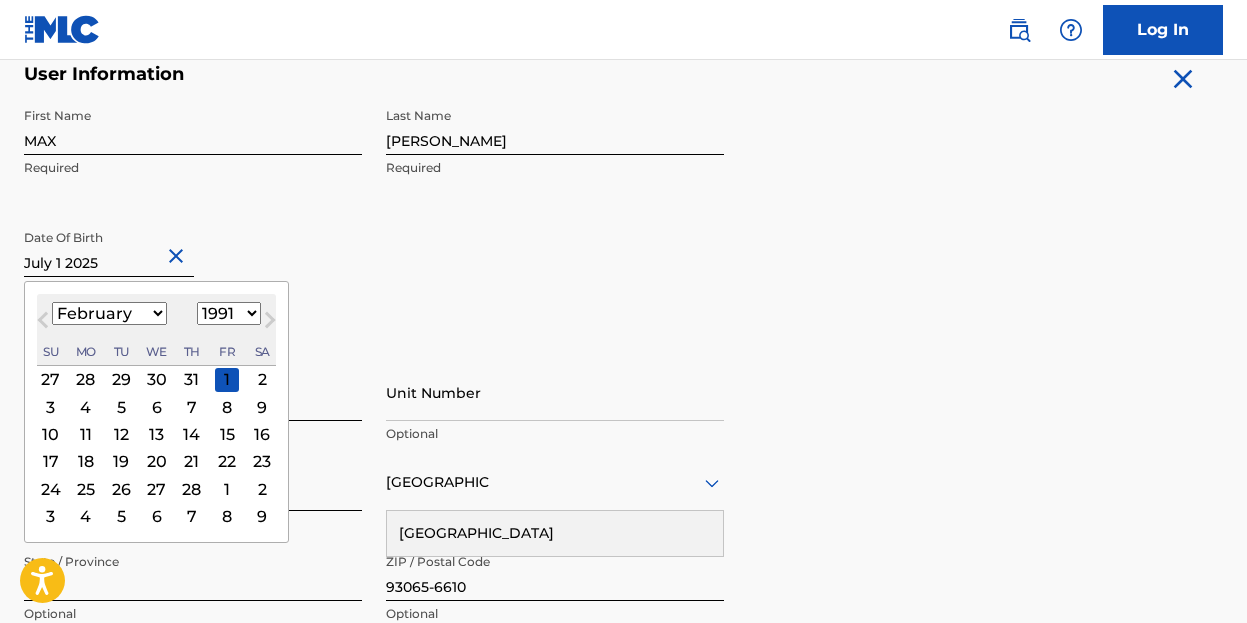 scroll, scrollTop: 479, scrollLeft: 0, axis: vertical 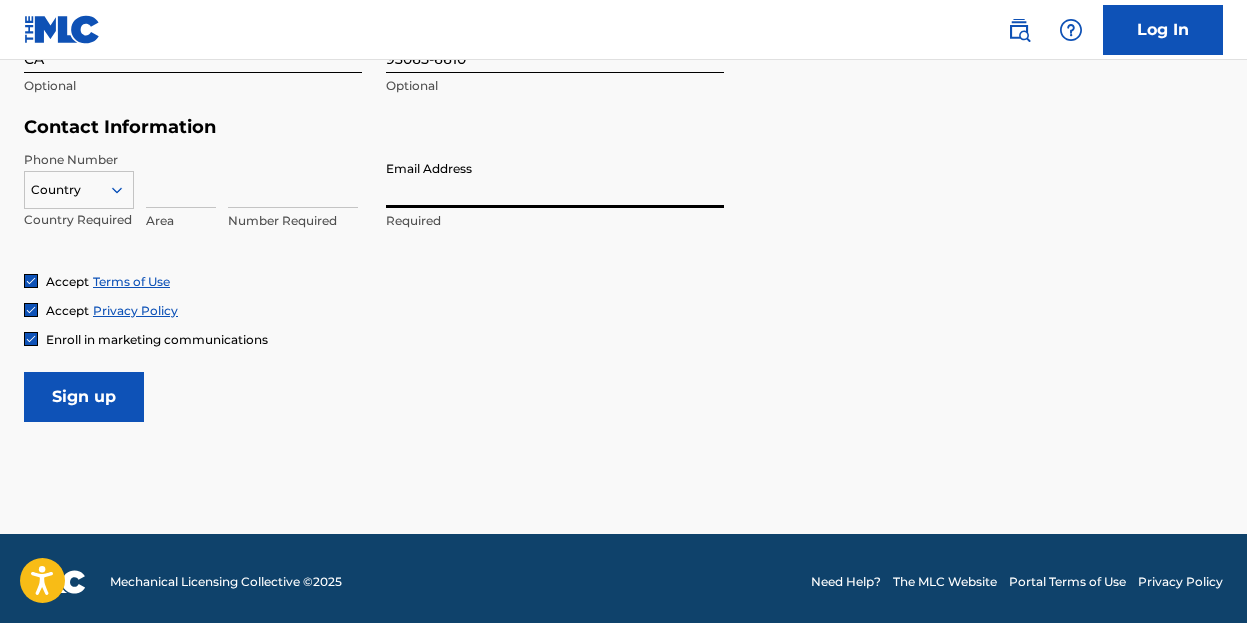 click on "Email Address" at bounding box center (555, 179) 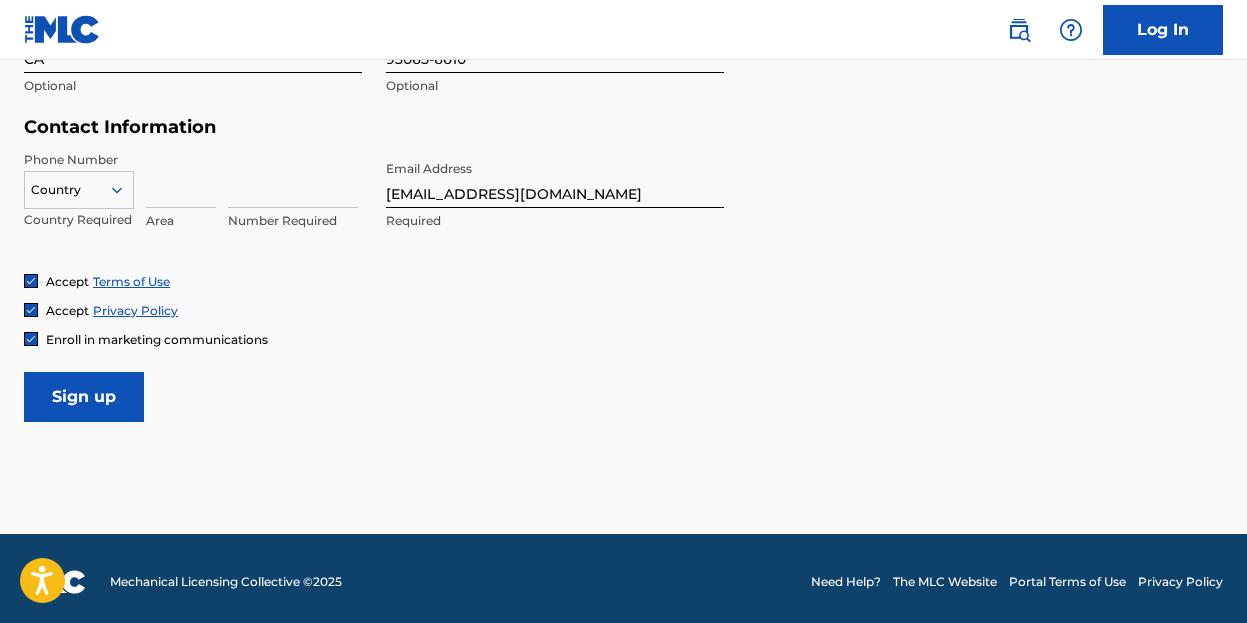 click at bounding box center [293, 179] 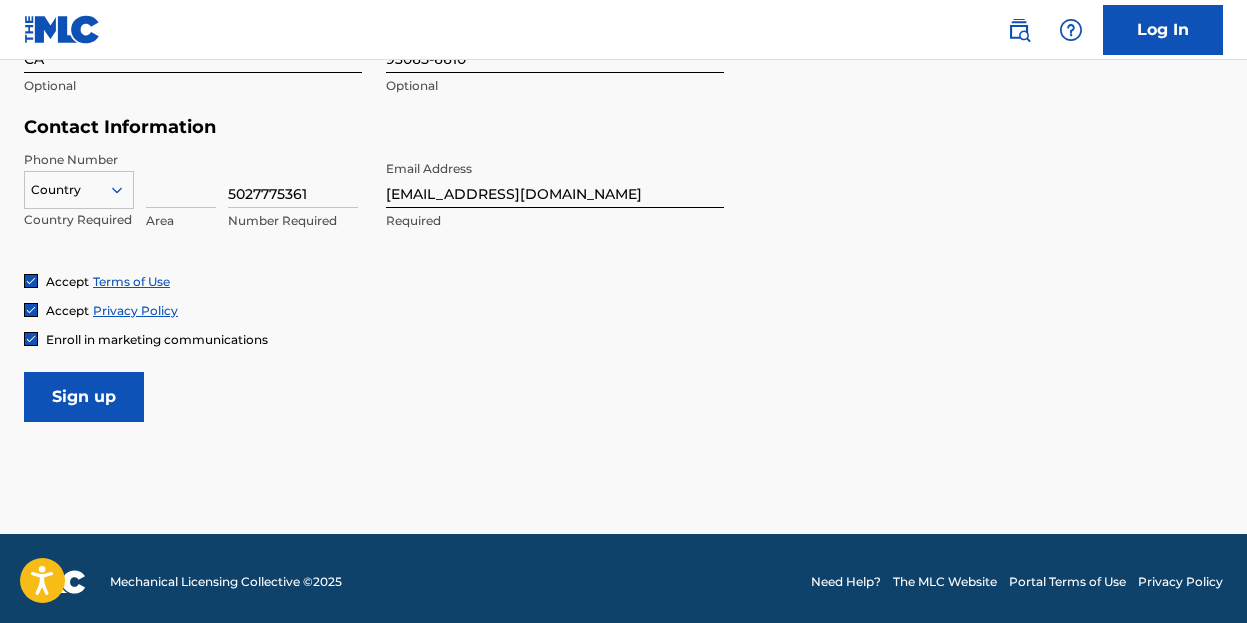 click on "5027775361" at bounding box center [293, 179] 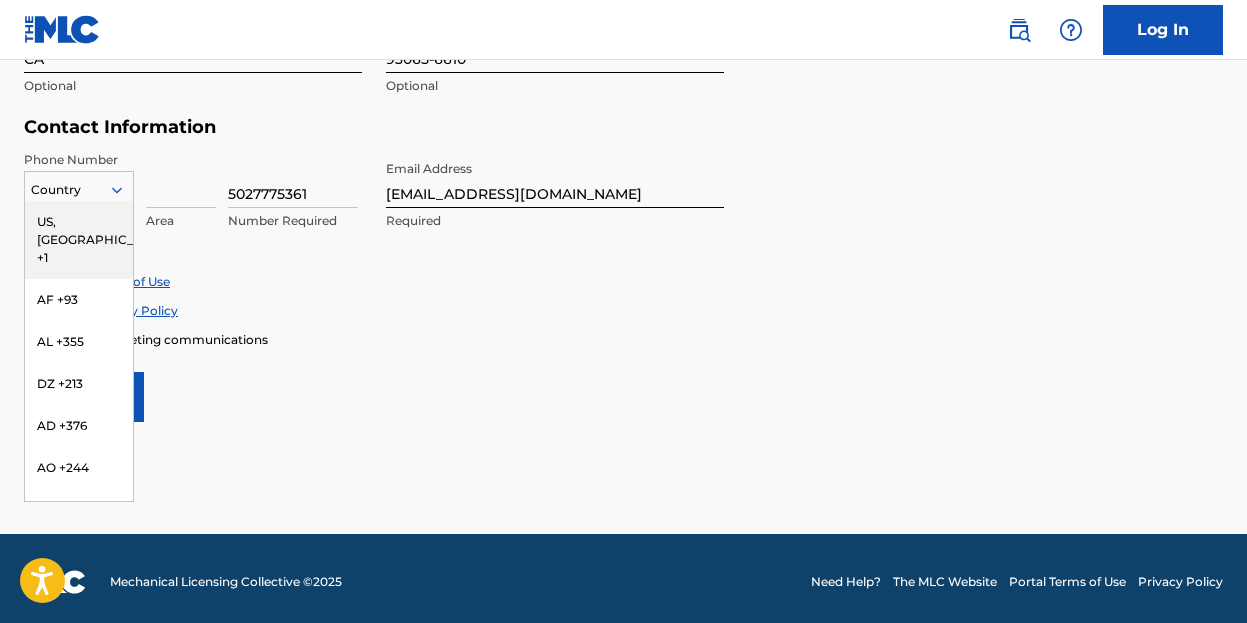 click 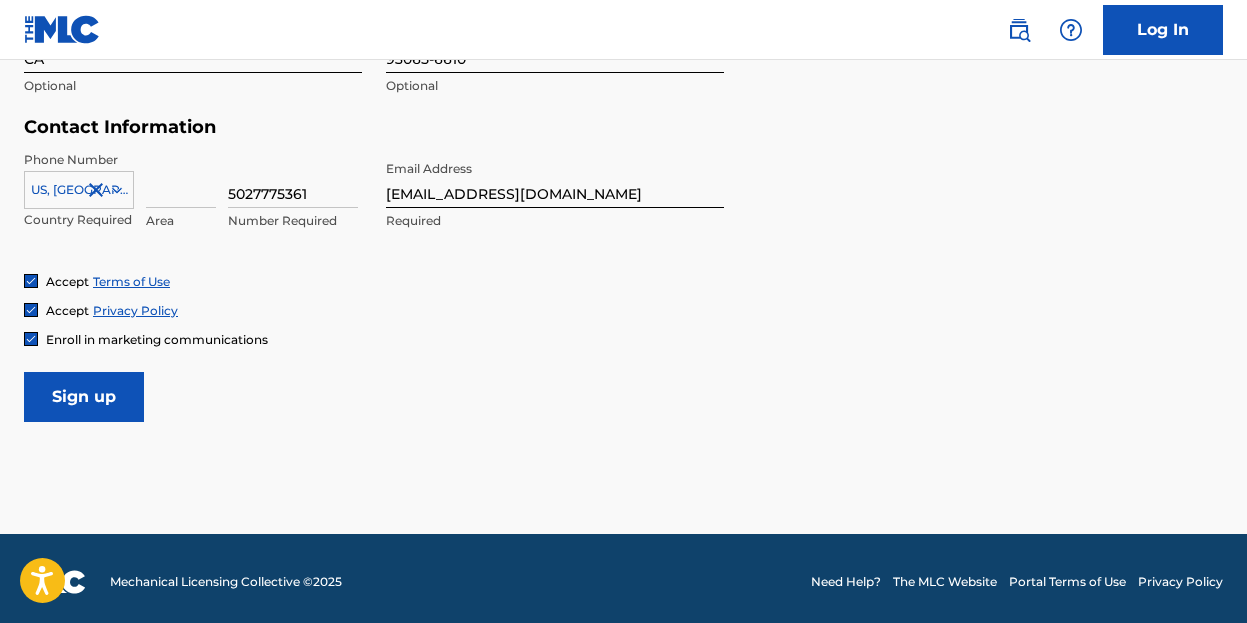 click at bounding box center [181, 179] 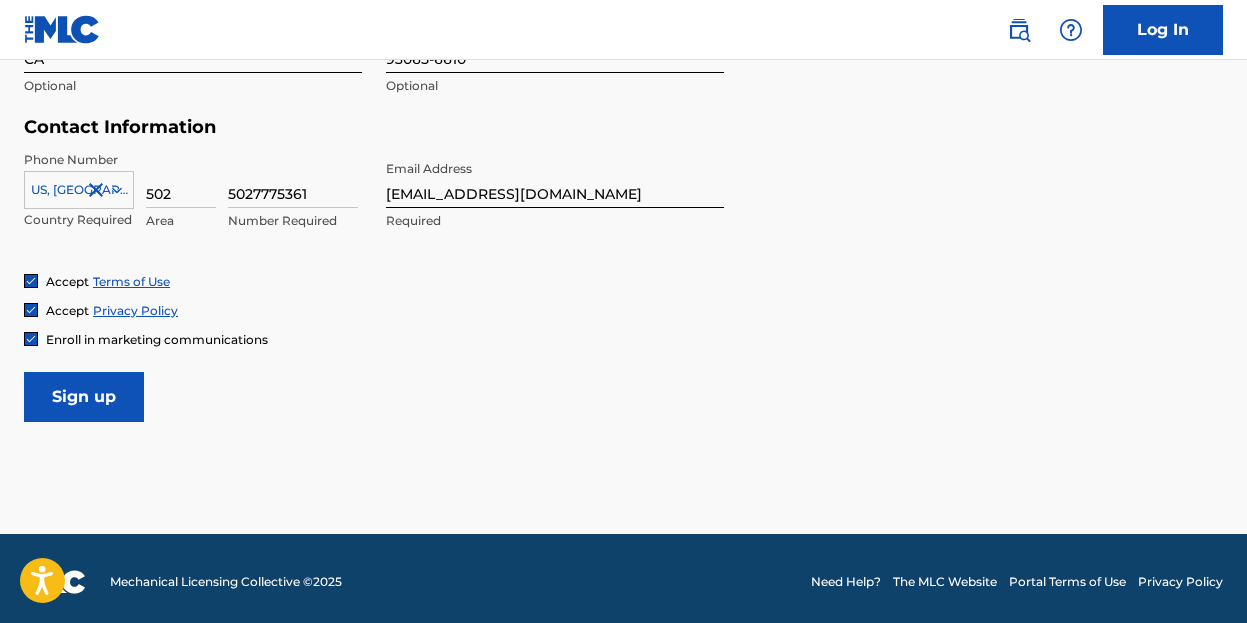 type on "502" 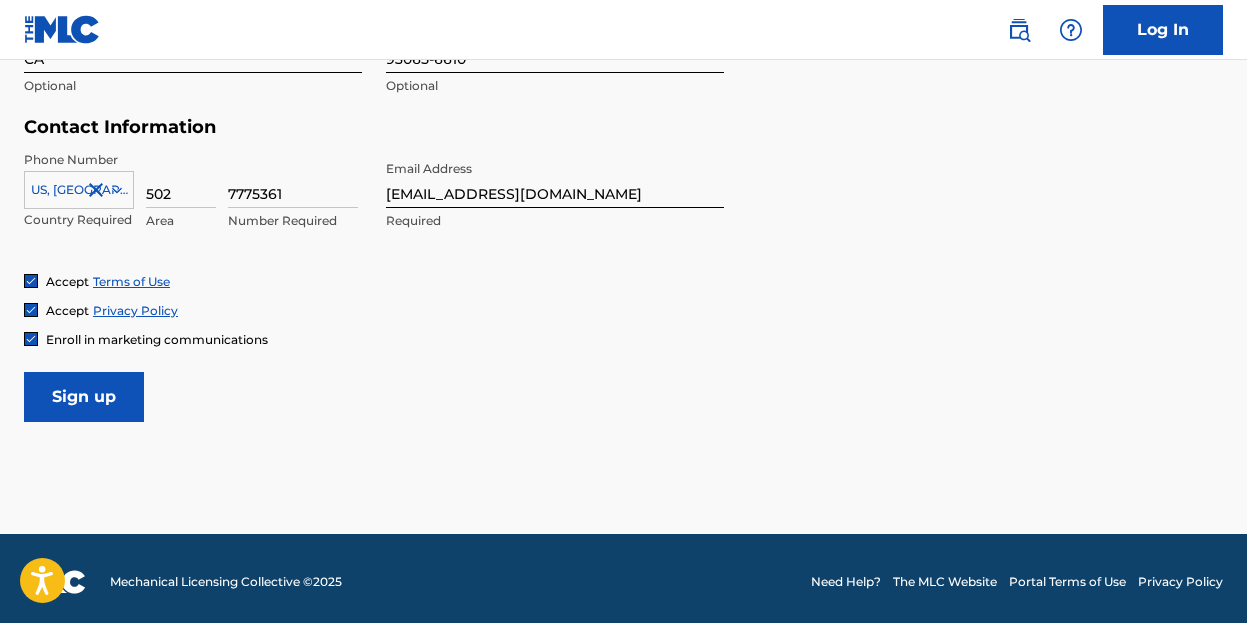 type on "7775361" 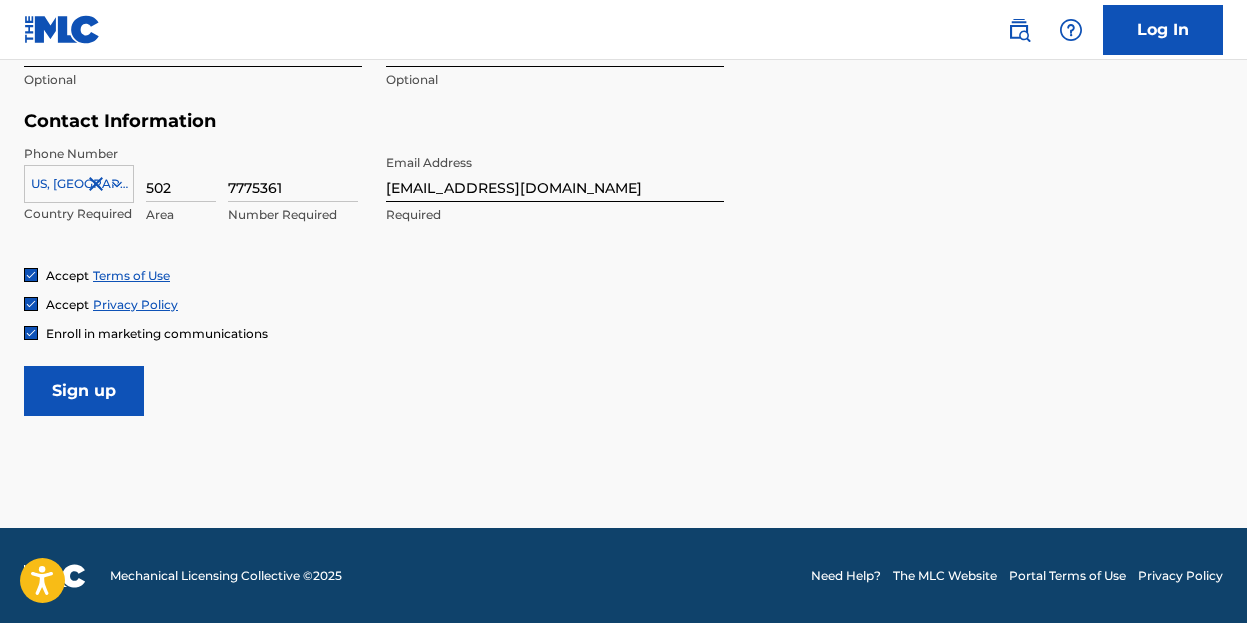 click on "Sign up" at bounding box center (84, 391) 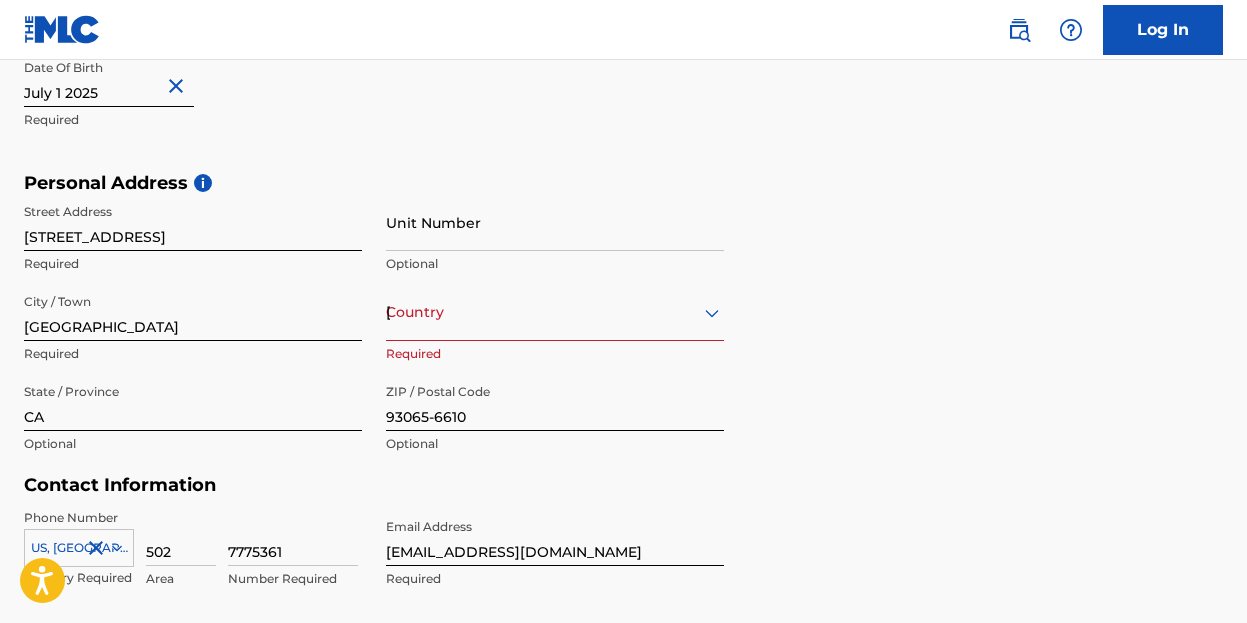 click at bounding box center [109, 78] 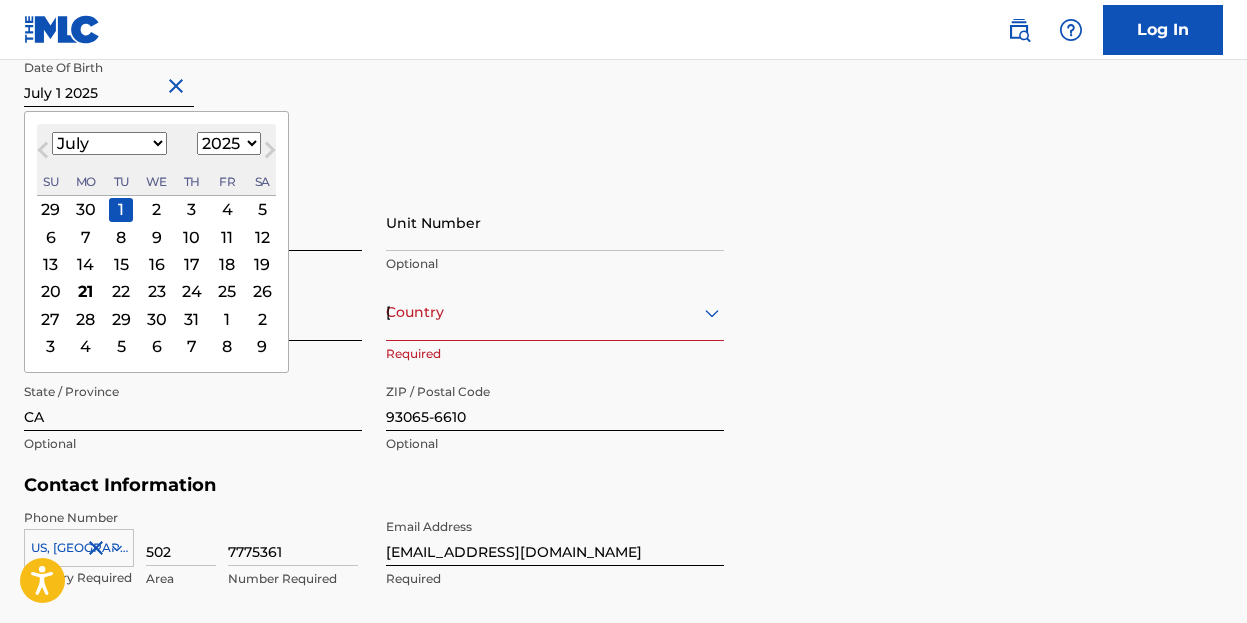 click on "1899 1900 1901 1902 1903 1904 1905 1906 1907 1908 1909 1910 1911 1912 1913 1914 1915 1916 1917 1918 1919 1920 1921 1922 1923 1924 1925 1926 1927 1928 1929 1930 1931 1932 1933 1934 1935 1936 1937 1938 1939 1940 1941 1942 1943 1944 1945 1946 1947 1948 1949 1950 1951 1952 1953 1954 1955 1956 1957 1958 1959 1960 1961 1962 1963 1964 1965 1966 1967 1968 1969 1970 1971 1972 1973 1974 1975 1976 1977 1978 1979 1980 1981 1982 1983 1984 1985 1986 1987 1988 1989 1990 1991 1992 1993 1994 1995 1996 1997 1998 1999 2000 2001 2002 2003 2004 2005 2006 2007 2008 2009 2010 2011 2012 2013 2014 2015 2016 2017 2018 2019 2020 2021 2022 2023 2024 2025 2026 2027 2028 2029 2030 2031 2032 2033 2034 2035 2036 2037 2038 2039 2040 2041 2042 2043 2044 2045 2046 2047 2048 2049 2050 2051 2052 2053 2054 2055 2056 2057 2058 2059 2060 2061 2062 2063 2064 2065 2066 2067 2068 2069 2070 2071 2072 2073 2074 2075 2076 2077 2078 2079 2080 2081 2082 2083 2084 2085 2086 2087 2088 2089 2090 2091 2092 2093 2094 2095 2096 2097 2098 2099 2100" at bounding box center [229, 143] 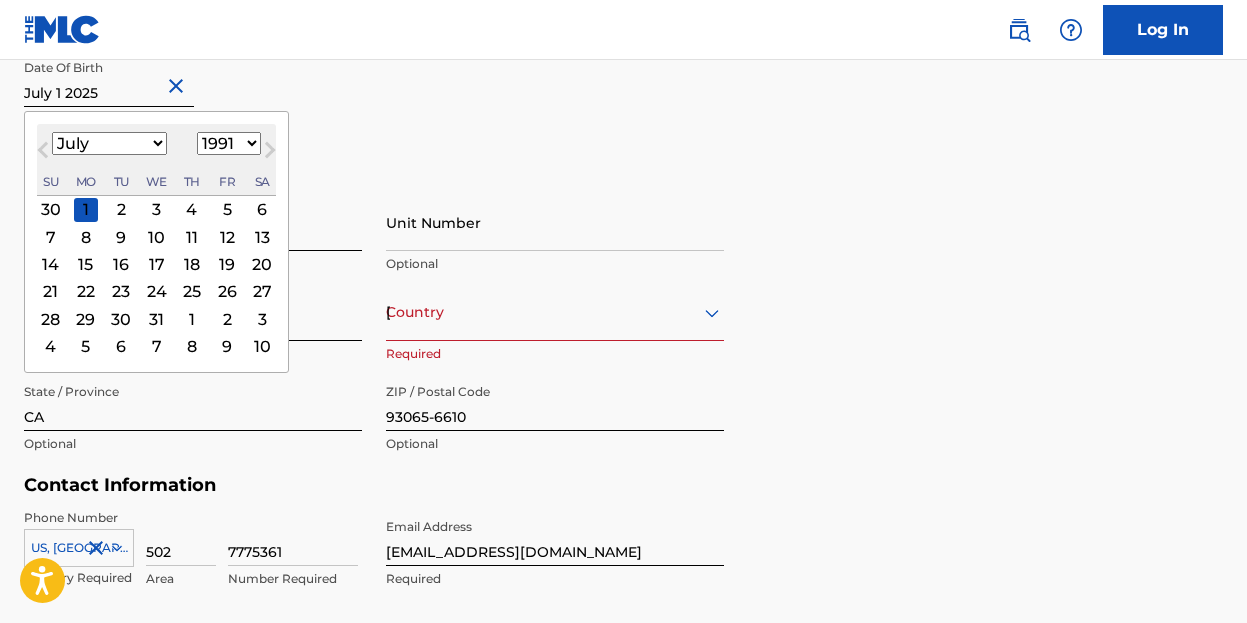 click on "January February March April May June July August September October November December" at bounding box center (109, 143) 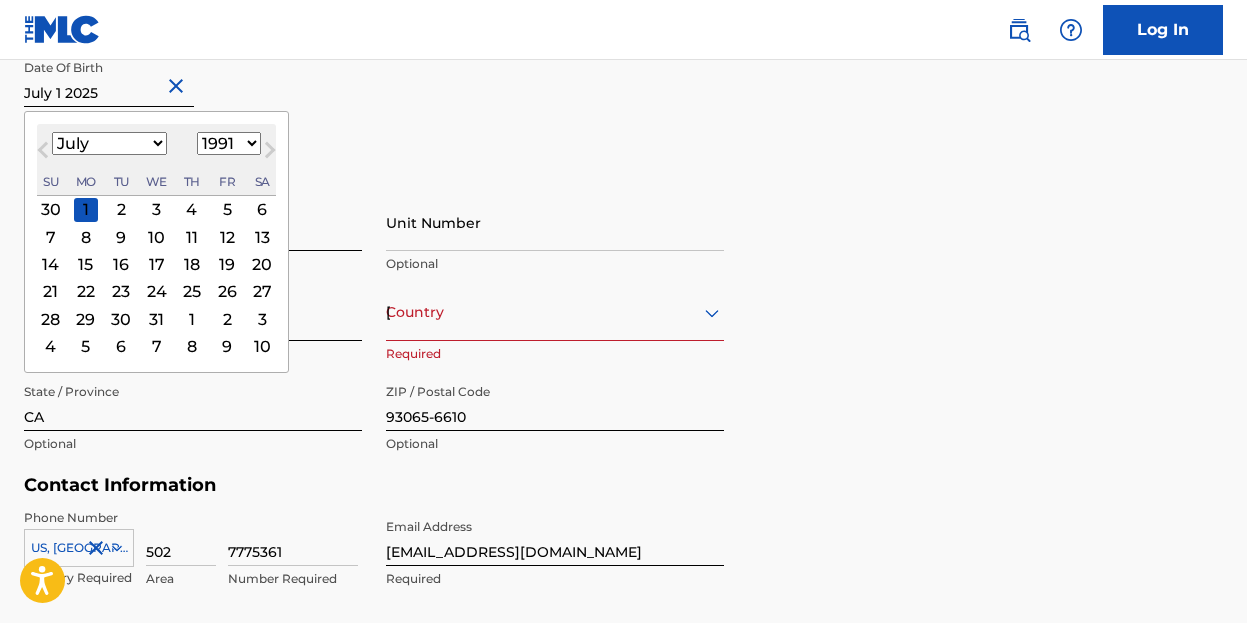 select on "1" 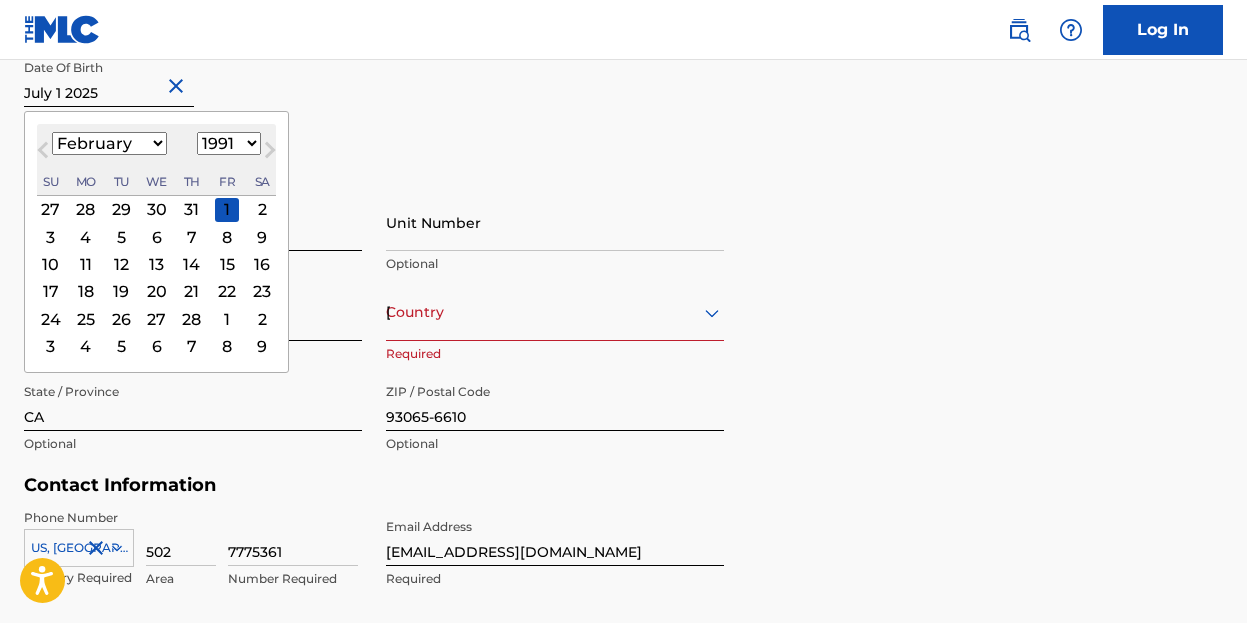 click on "First Name MAX Required Last Name MORTEN Required Date Of Birth February 1991 Previous Month Next Month February 1991 January February March April May June July August September October November December 1899 1900 1901 1902 1903 1904 1905 1906 1907 1908 1909 1910 1911 1912 1913 1914 1915 1916 1917 1918 1919 1920 1921 1922 1923 1924 1925 1926 1927 1928 1929 1930 1931 1932 1933 1934 1935 1936 1937 1938 1939 1940 1941 1942 1943 1944 1945 1946 1947 1948 1949 1950 1951 1952 1953 1954 1955 1956 1957 1958 1959 1960 1961 1962 1963 1964 1965 1966 1967 1968 1969 1970 1971 1972 1973 1974 1975 1976 1977 1978 1979 1980 1981 1982 1983 1984 1985 1986 1987 1988 1989 1990 1991 1992 1993 1994 1995 1996 1997 1998 1999 2000 2001 2002 2003 2004 2005 2006 2007 2008 2009 2010 2011 2012 2013 2014 2015 2016 2017 2018 2019 2020 2021 2022 2023 2024 2025 2026 2027 2028 2029 2030 2031 2032 2033 2034 2035 2036 2037 2038 2039 2040 2041 2042 2043 2044 2045 2046 2047 2048 2049 2050 2051 2052 2053 2054 2055 2056 2057 2058 2059 2060 2061 2062" at bounding box center (374, 50) 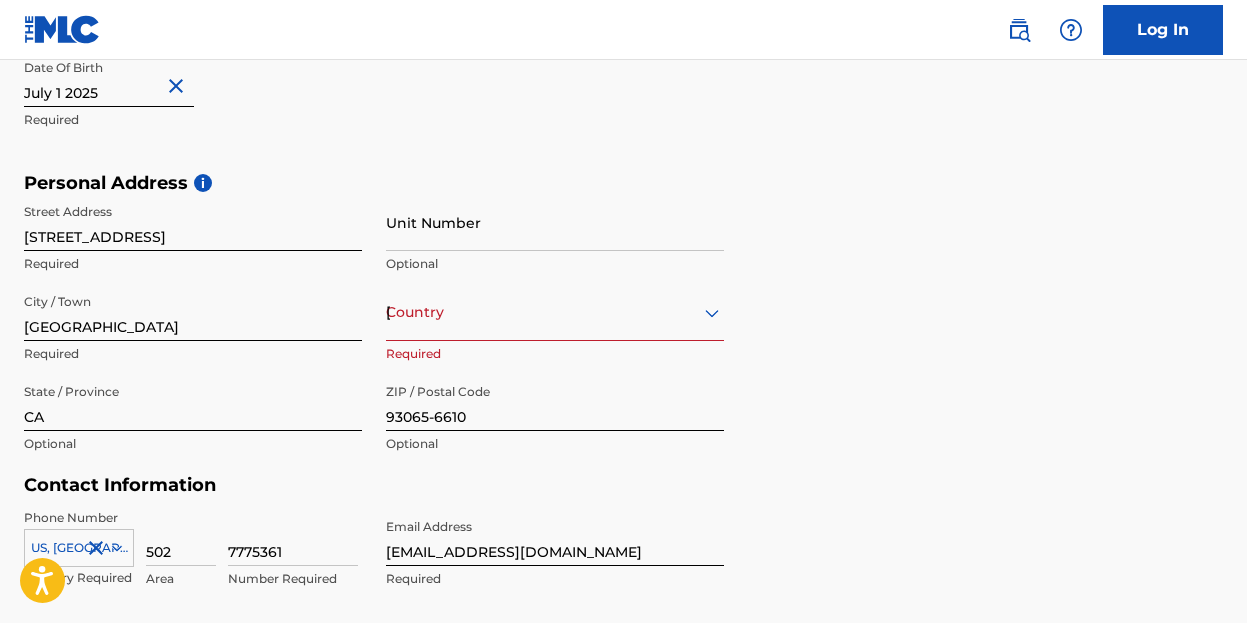 click at bounding box center (109, 78) 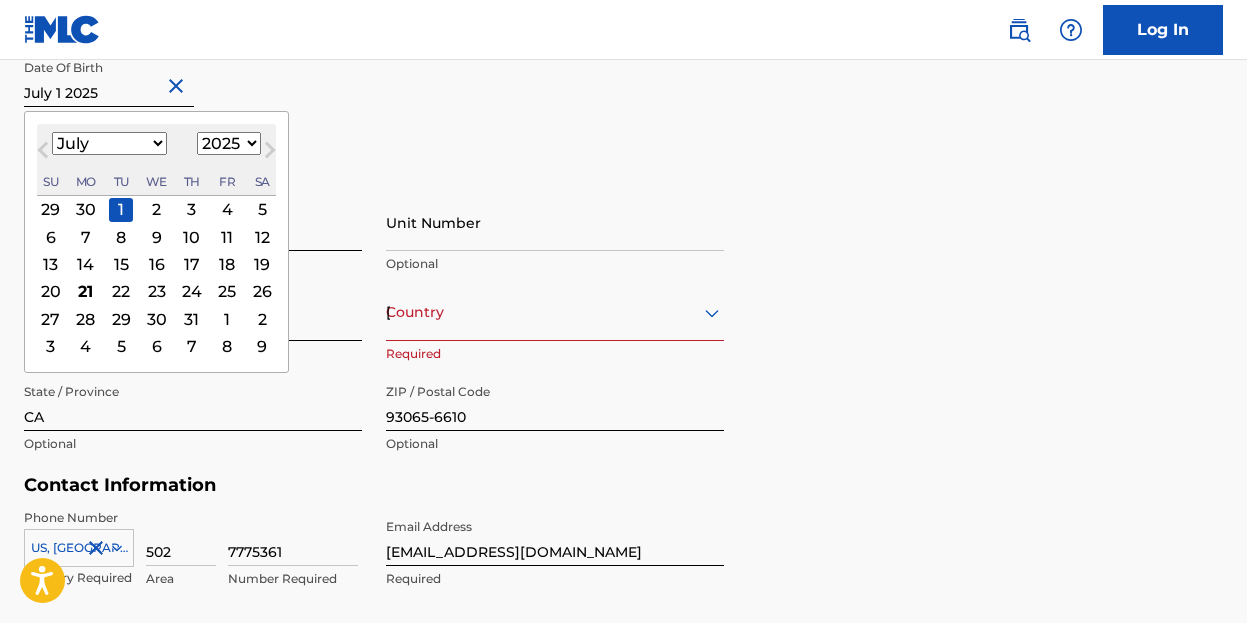 click on "Next Month" at bounding box center [270, 154] 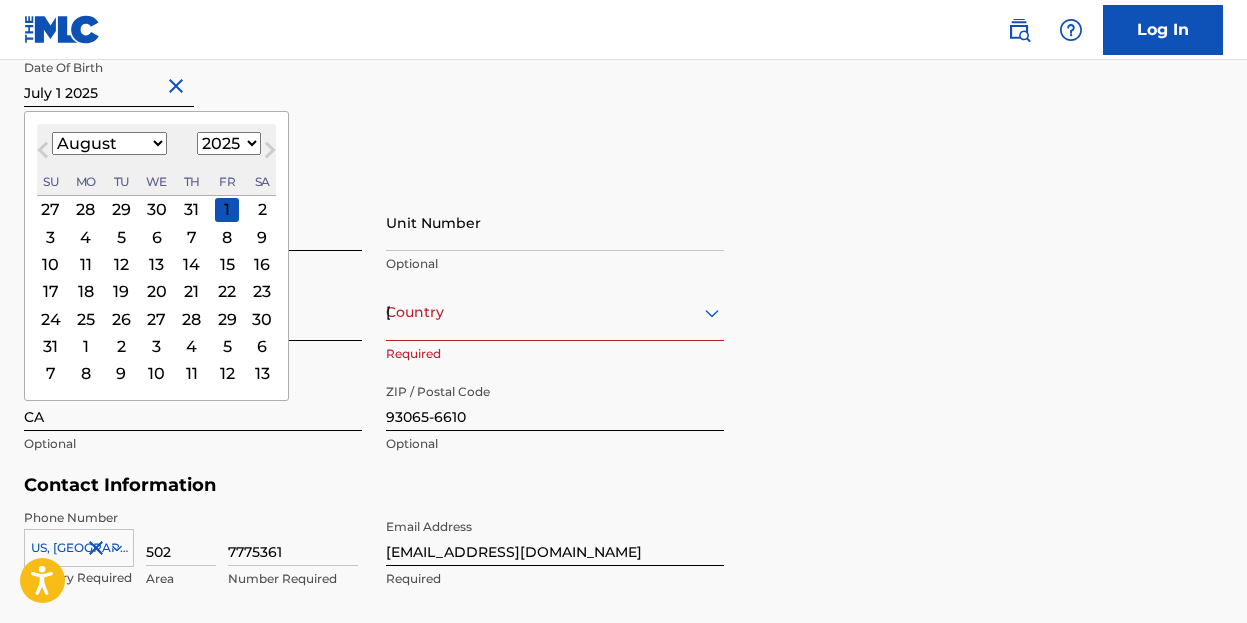 click on "1899 1900 1901 1902 1903 1904 1905 1906 1907 1908 1909 1910 1911 1912 1913 1914 1915 1916 1917 1918 1919 1920 1921 1922 1923 1924 1925 1926 1927 1928 1929 1930 1931 1932 1933 1934 1935 1936 1937 1938 1939 1940 1941 1942 1943 1944 1945 1946 1947 1948 1949 1950 1951 1952 1953 1954 1955 1956 1957 1958 1959 1960 1961 1962 1963 1964 1965 1966 1967 1968 1969 1970 1971 1972 1973 1974 1975 1976 1977 1978 1979 1980 1981 1982 1983 1984 1985 1986 1987 1988 1989 1990 1991 1992 1993 1994 1995 1996 1997 1998 1999 2000 2001 2002 2003 2004 2005 2006 2007 2008 2009 2010 2011 2012 2013 2014 2015 2016 2017 2018 2019 2020 2021 2022 2023 2024 2025 2026 2027 2028 2029 2030 2031 2032 2033 2034 2035 2036 2037 2038 2039 2040 2041 2042 2043 2044 2045 2046 2047 2048 2049 2050 2051 2052 2053 2054 2055 2056 2057 2058 2059 2060 2061 2062 2063 2064 2065 2066 2067 2068 2069 2070 2071 2072 2073 2074 2075 2076 2077 2078 2079 2080 2081 2082 2083 2084 2085 2086 2087 2088 2089 2090 2091 2092 2093 2094 2095 2096 2097 2098 2099 2100" at bounding box center (229, 143) 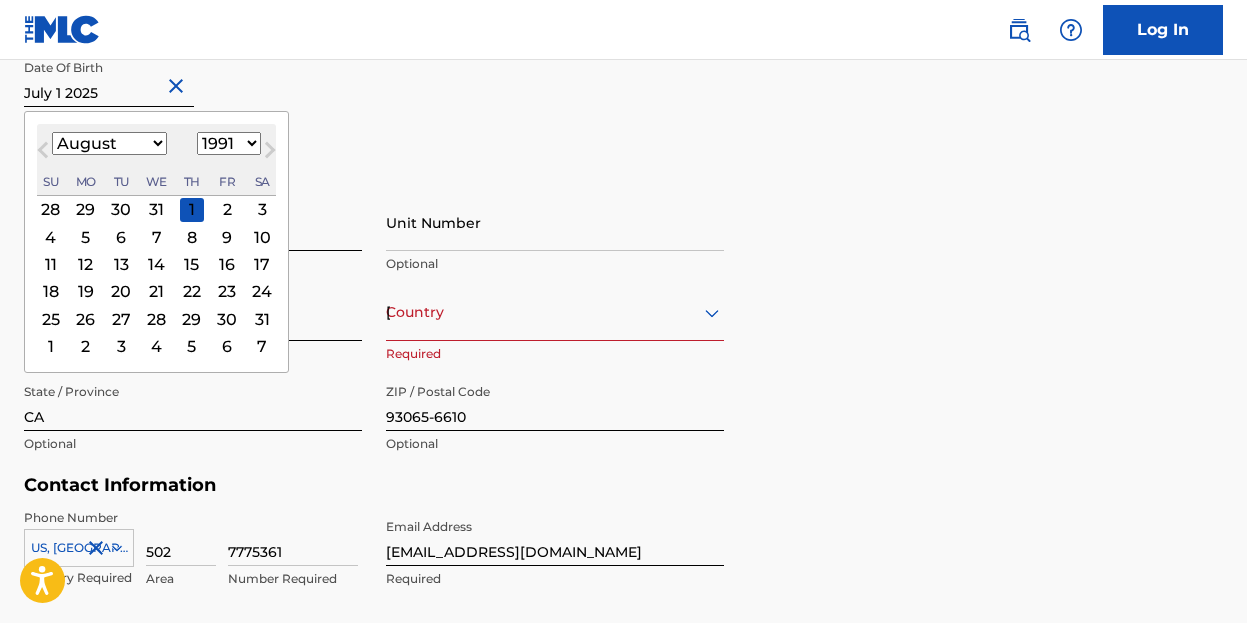 click on "January February March April May June July August September October November December" at bounding box center [109, 143] 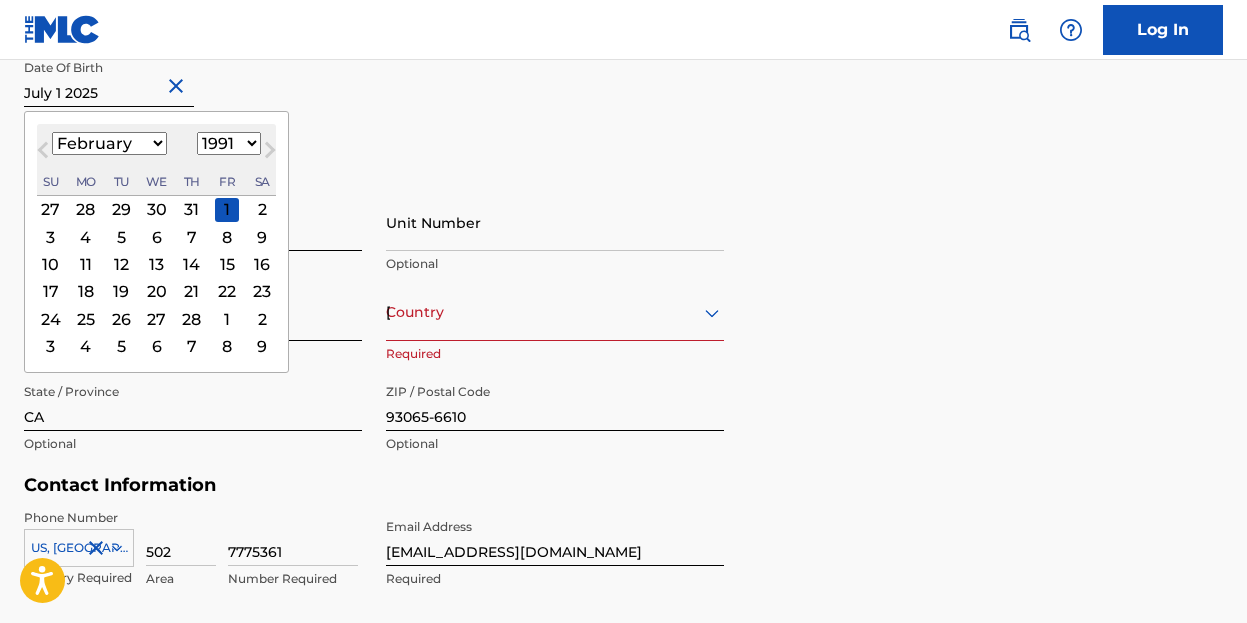 click on "Sign up" at bounding box center [84, 755] 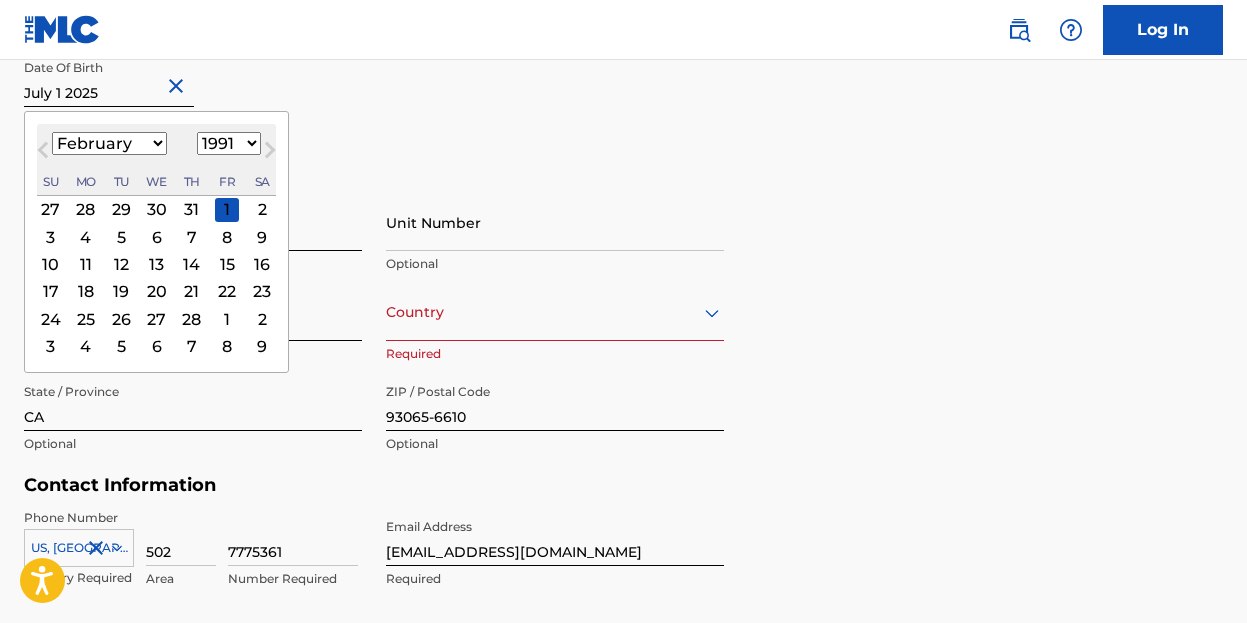click on "1" at bounding box center [227, 209] 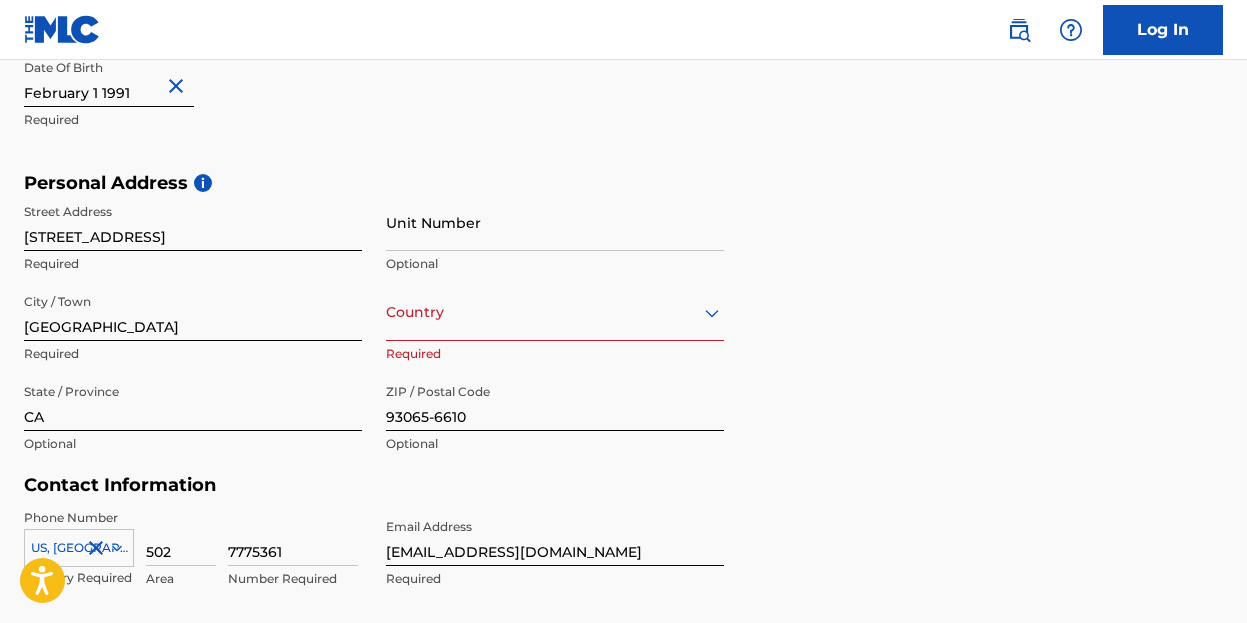 scroll, scrollTop: 595, scrollLeft: 0, axis: vertical 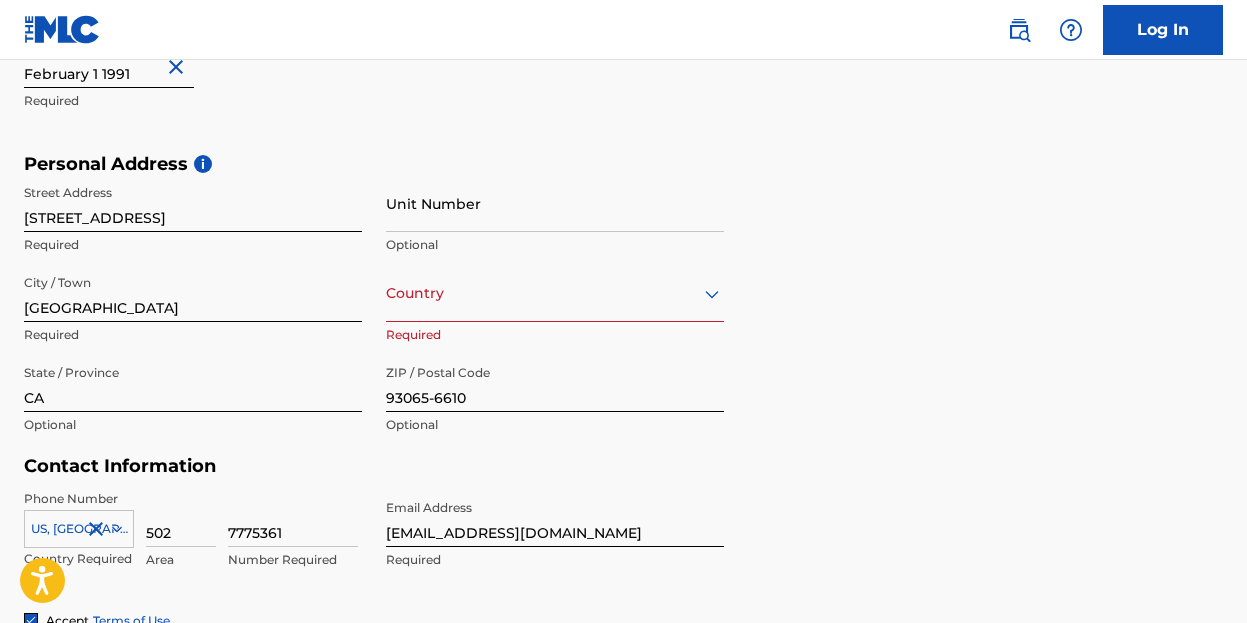 click on "Country" at bounding box center [555, 293] 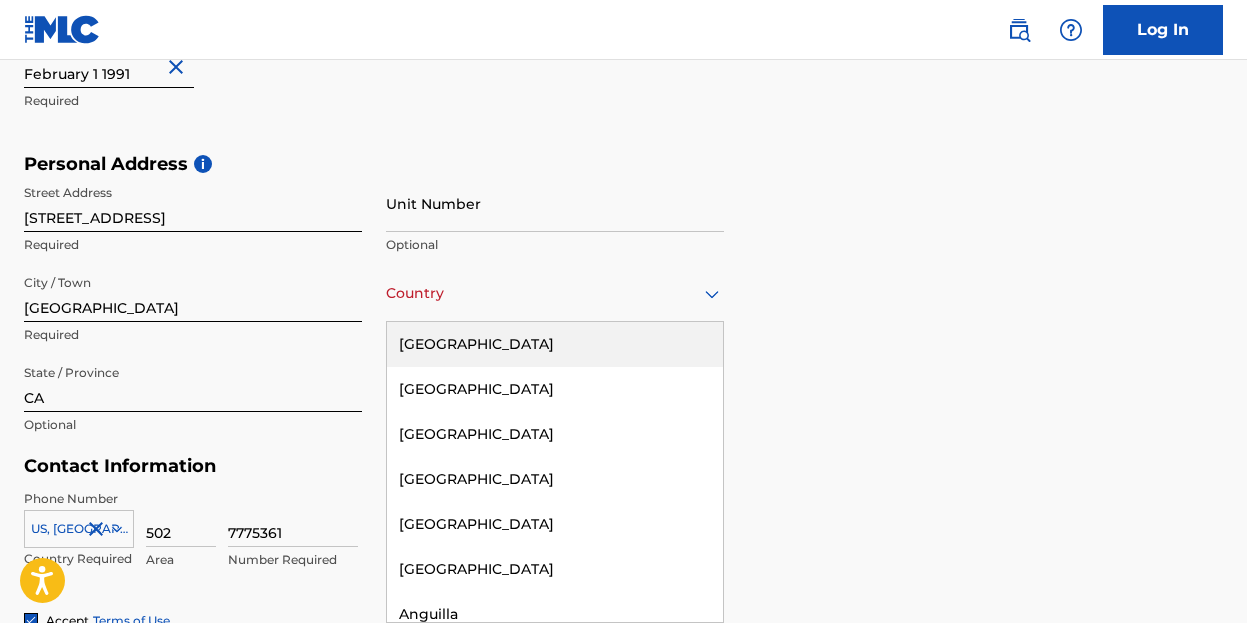 click on "[GEOGRAPHIC_DATA]" at bounding box center [555, 344] 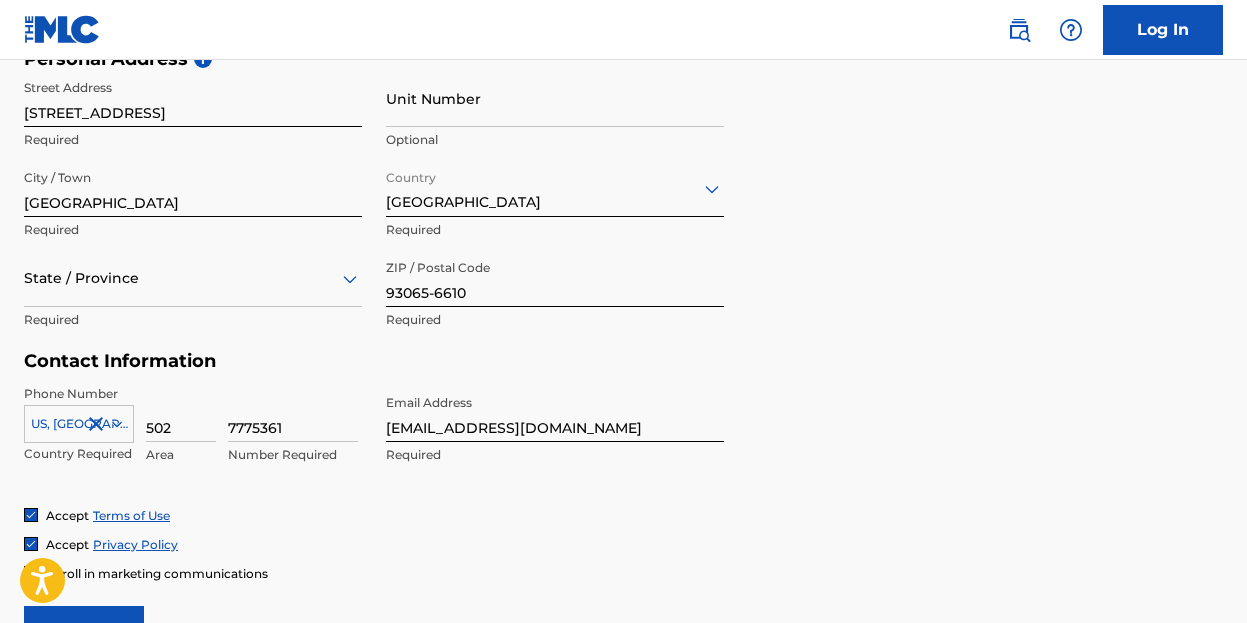 scroll, scrollTop: 701, scrollLeft: 0, axis: vertical 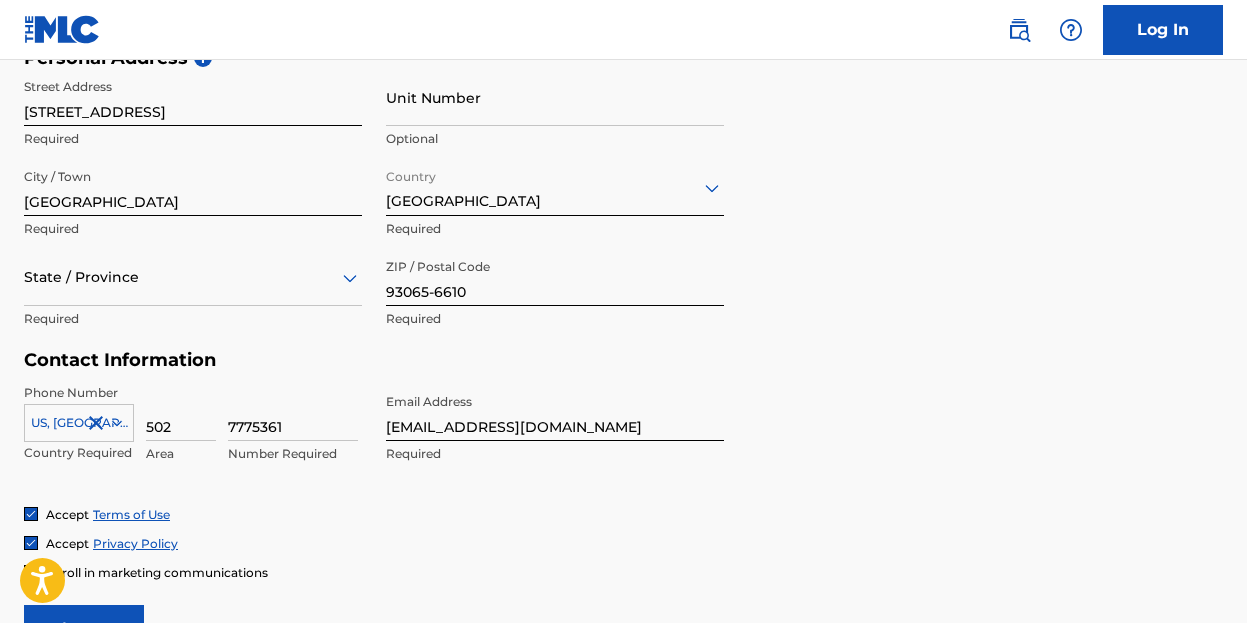 click on "State / Province" at bounding box center (193, 277) 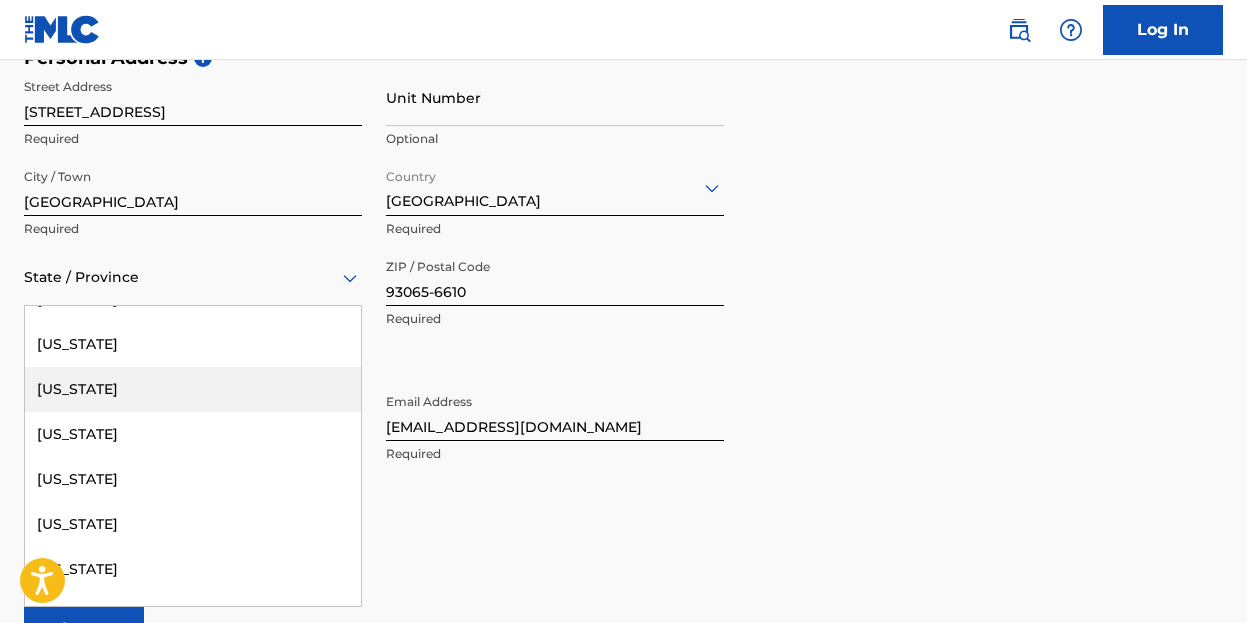 scroll, scrollTop: 77, scrollLeft: 0, axis: vertical 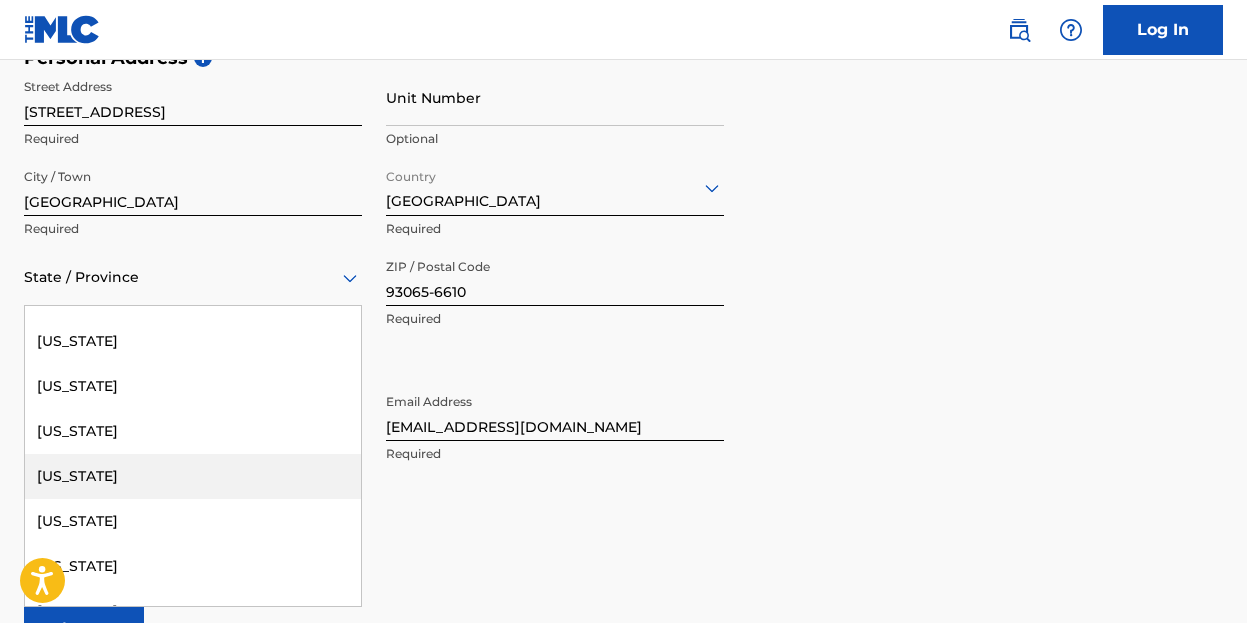 click on "[US_STATE]" at bounding box center [193, 476] 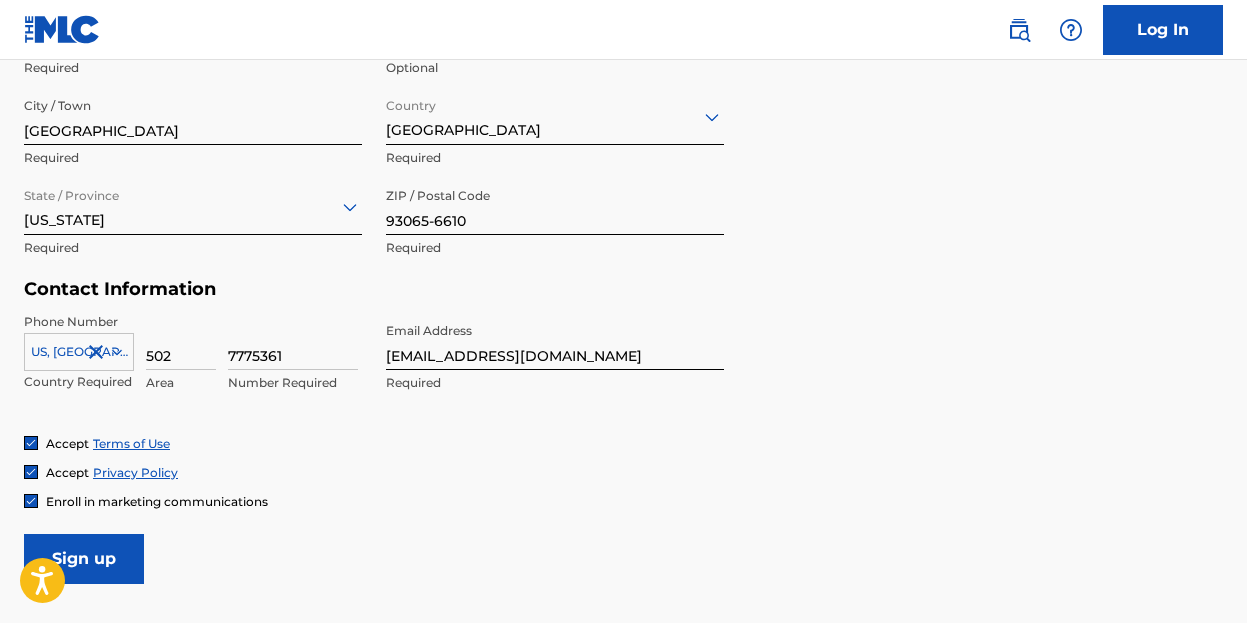 scroll, scrollTop: 821, scrollLeft: 0, axis: vertical 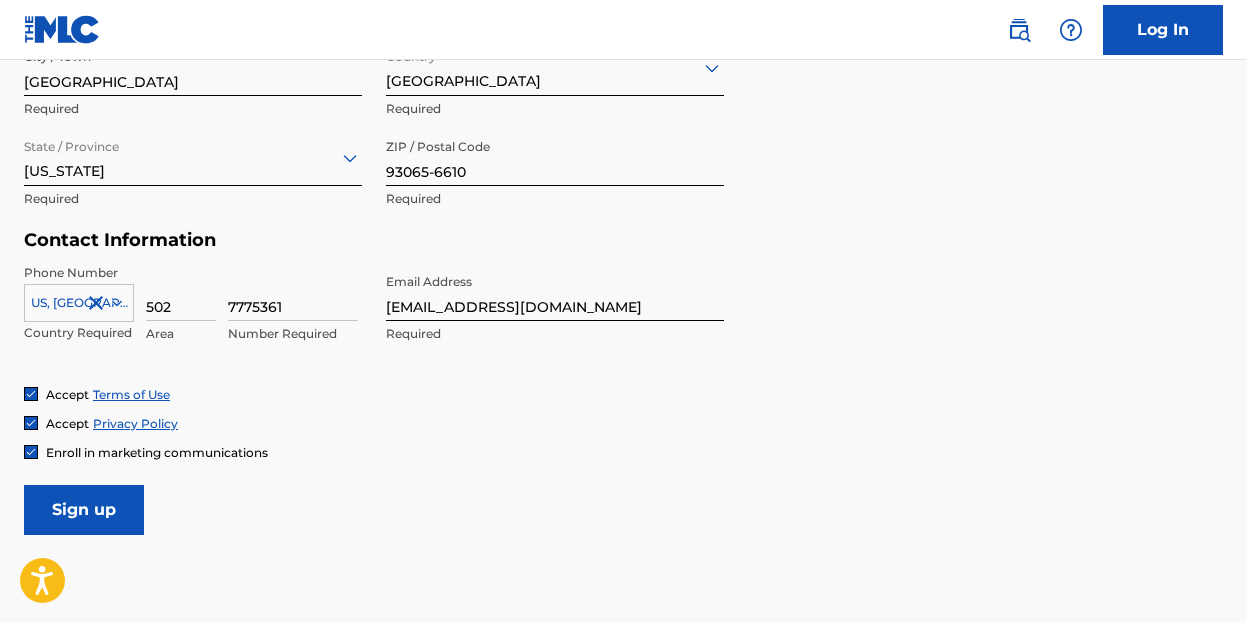 click on "Sign up" at bounding box center (84, 510) 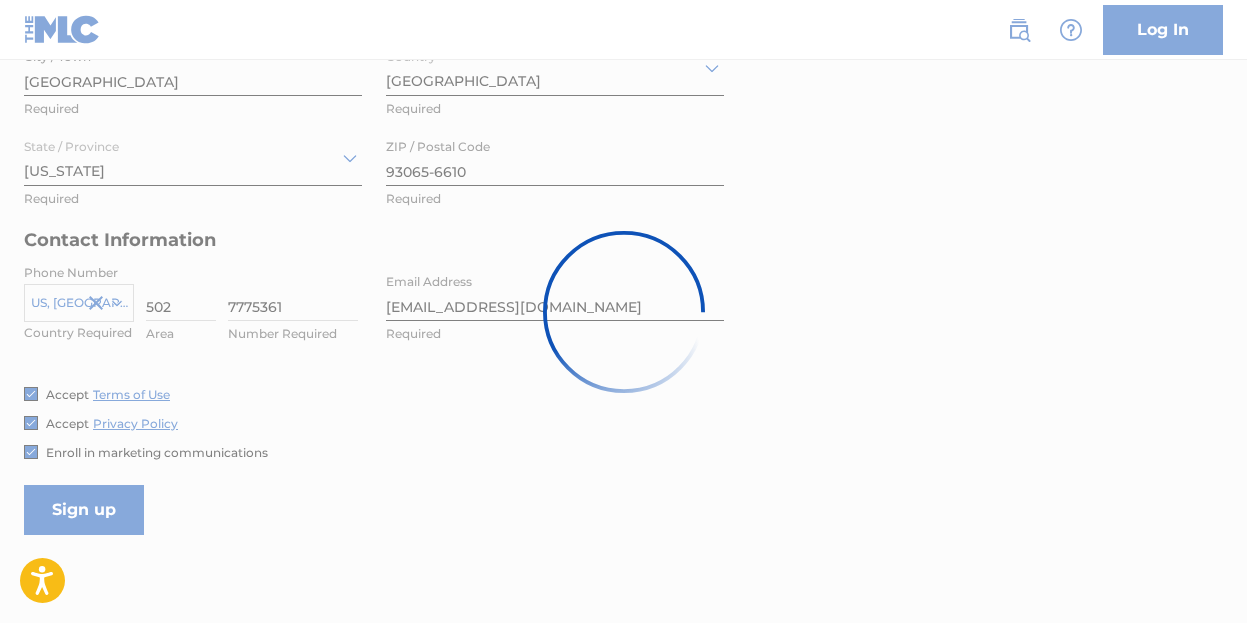 scroll, scrollTop: 0, scrollLeft: 0, axis: both 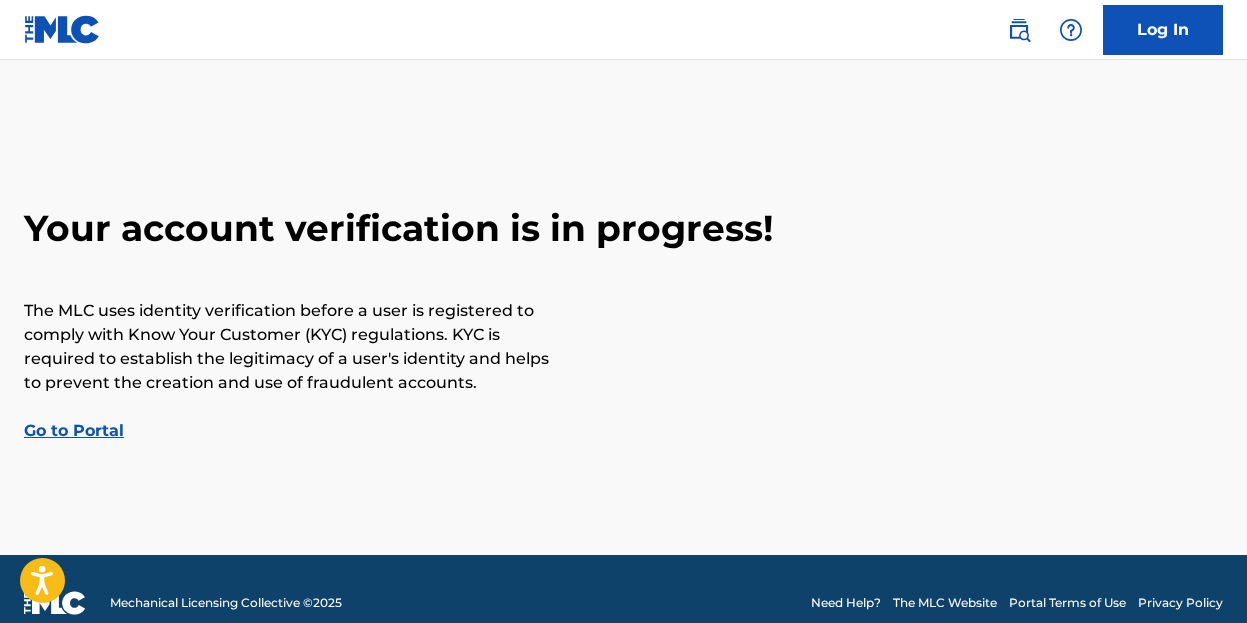 click on "Go to Portal" at bounding box center [74, 430] 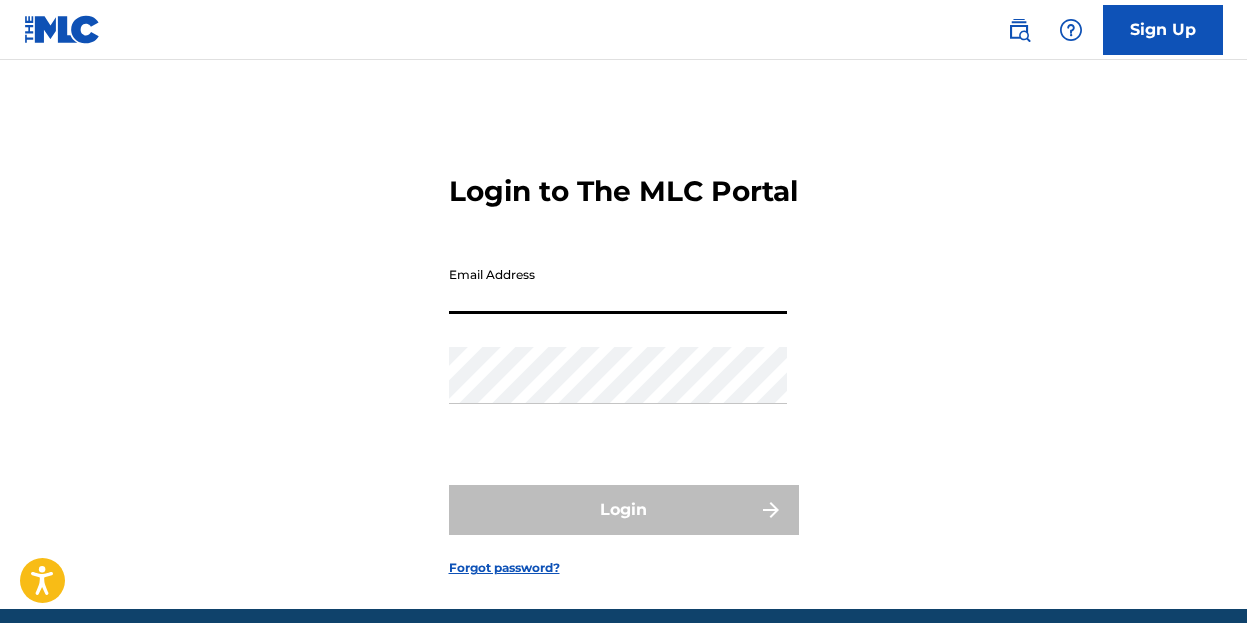 click on "Email Address" at bounding box center [618, 285] 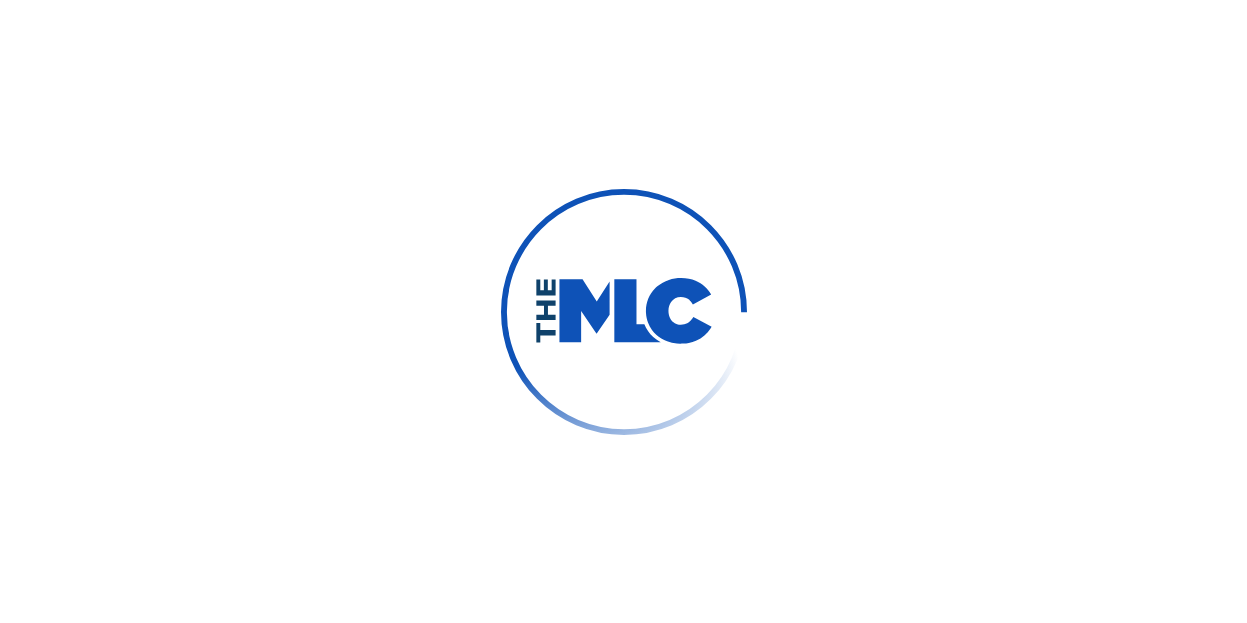 scroll, scrollTop: 0, scrollLeft: 0, axis: both 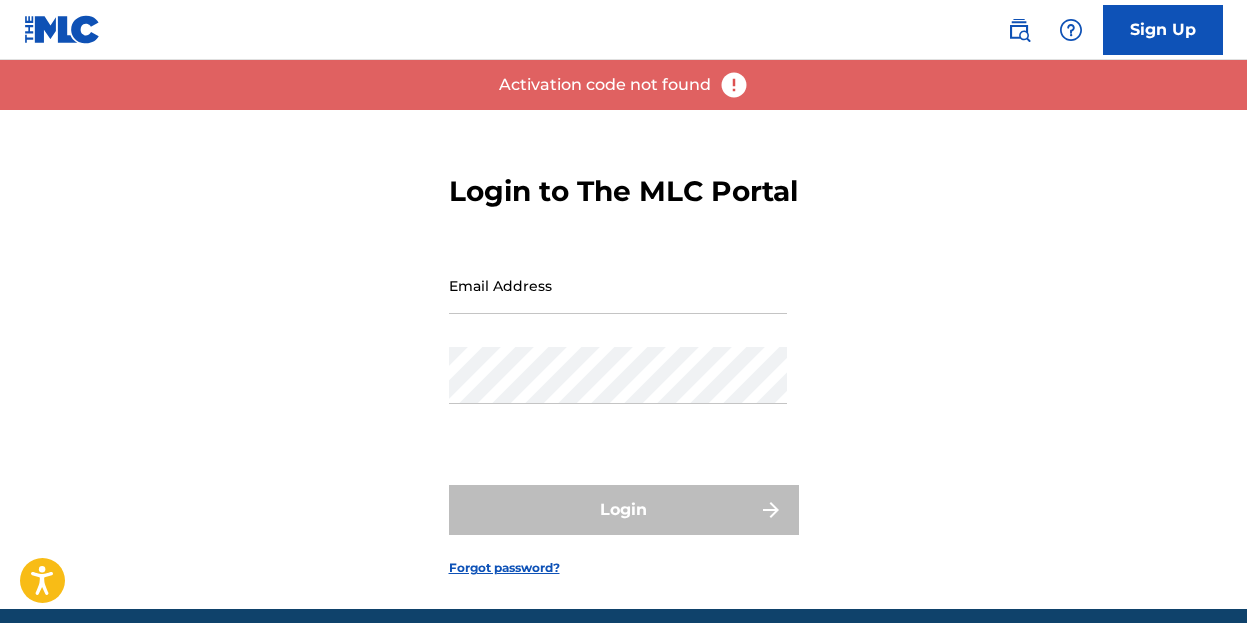 click on "Email Address" at bounding box center (618, 285) 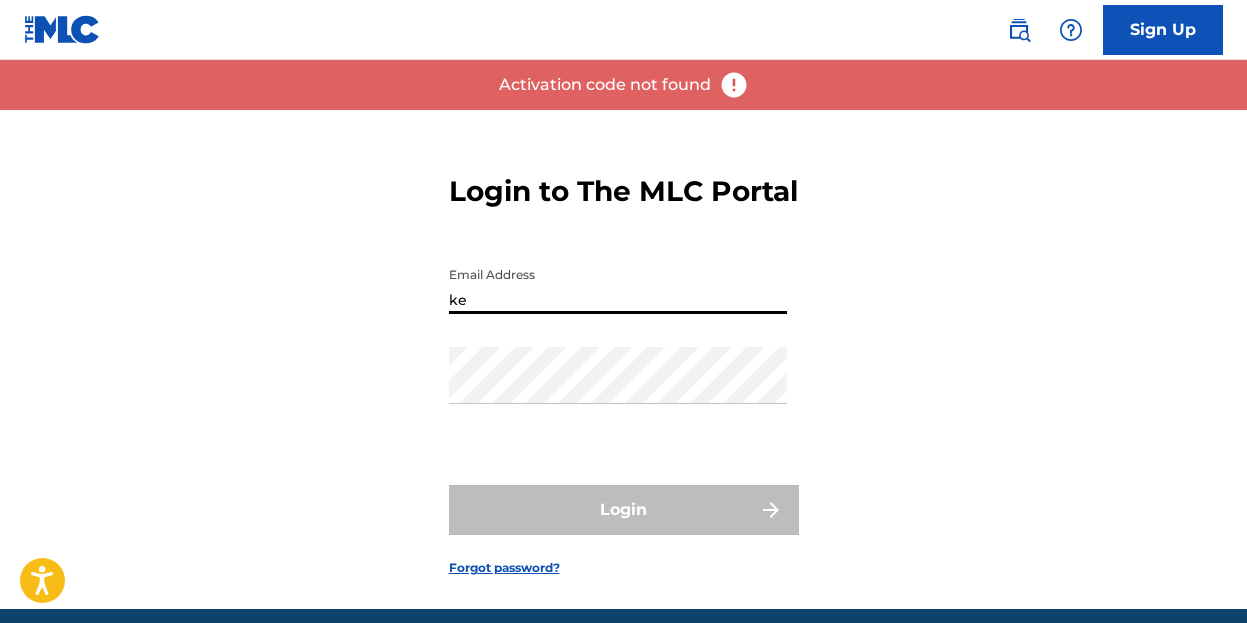 type on "k" 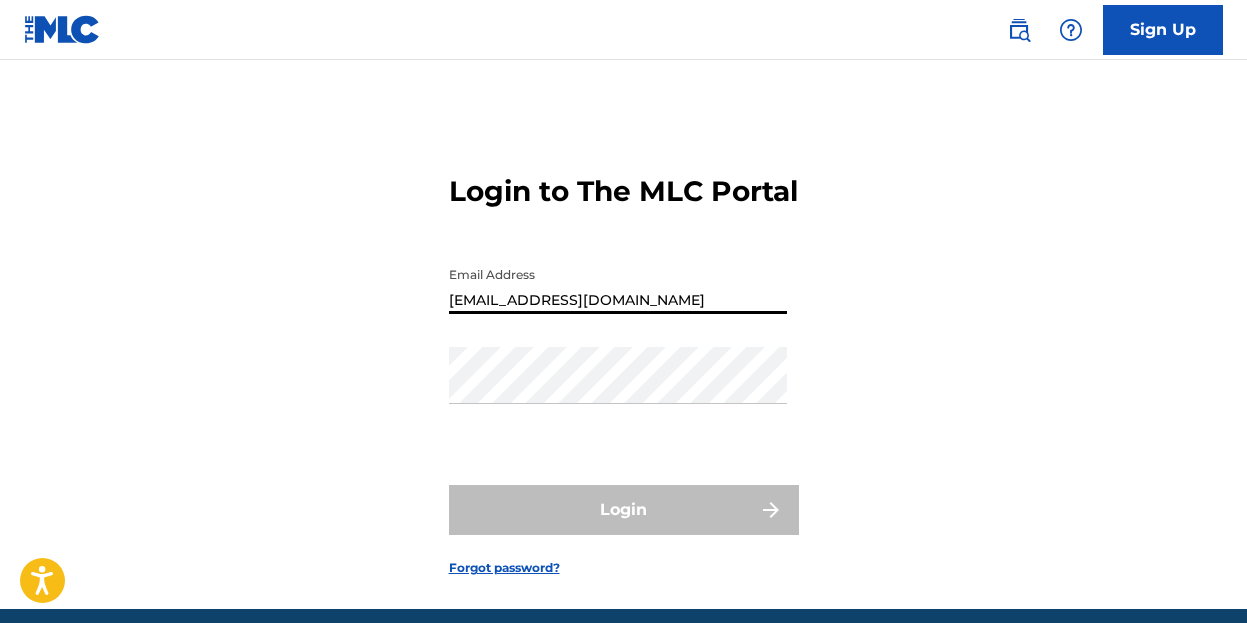type on "[EMAIL_ADDRESS][DOMAIN_NAME]" 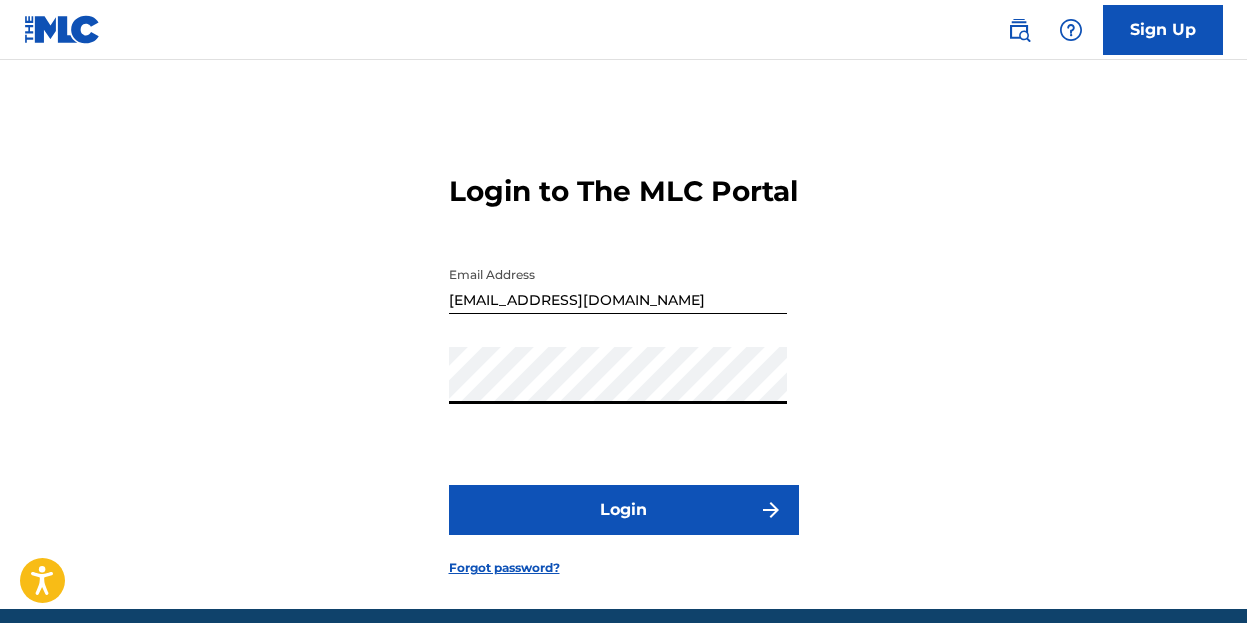 click on "Login" at bounding box center (624, 510) 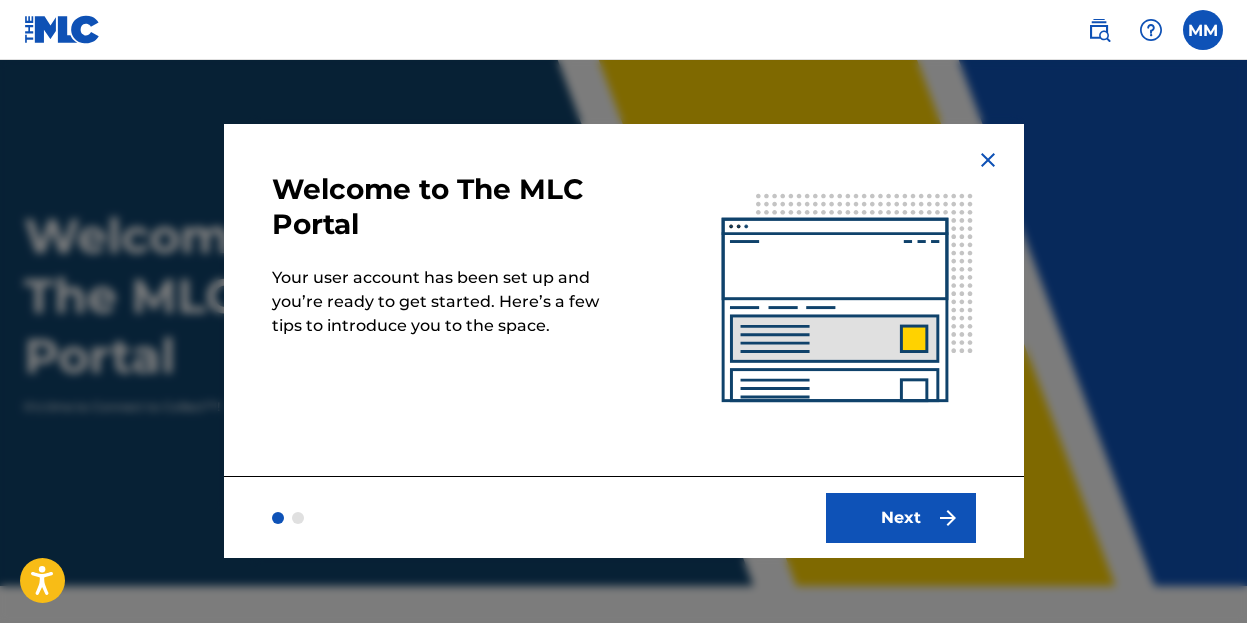 scroll, scrollTop: 0, scrollLeft: 0, axis: both 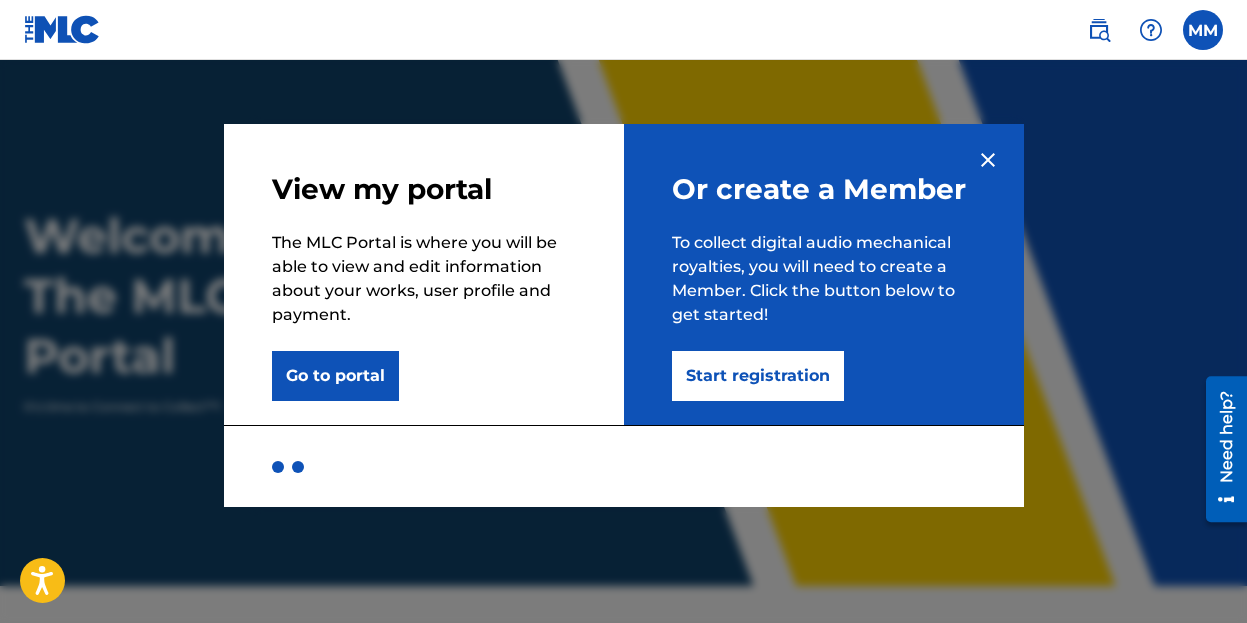click on "Start registration" at bounding box center (758, 376) 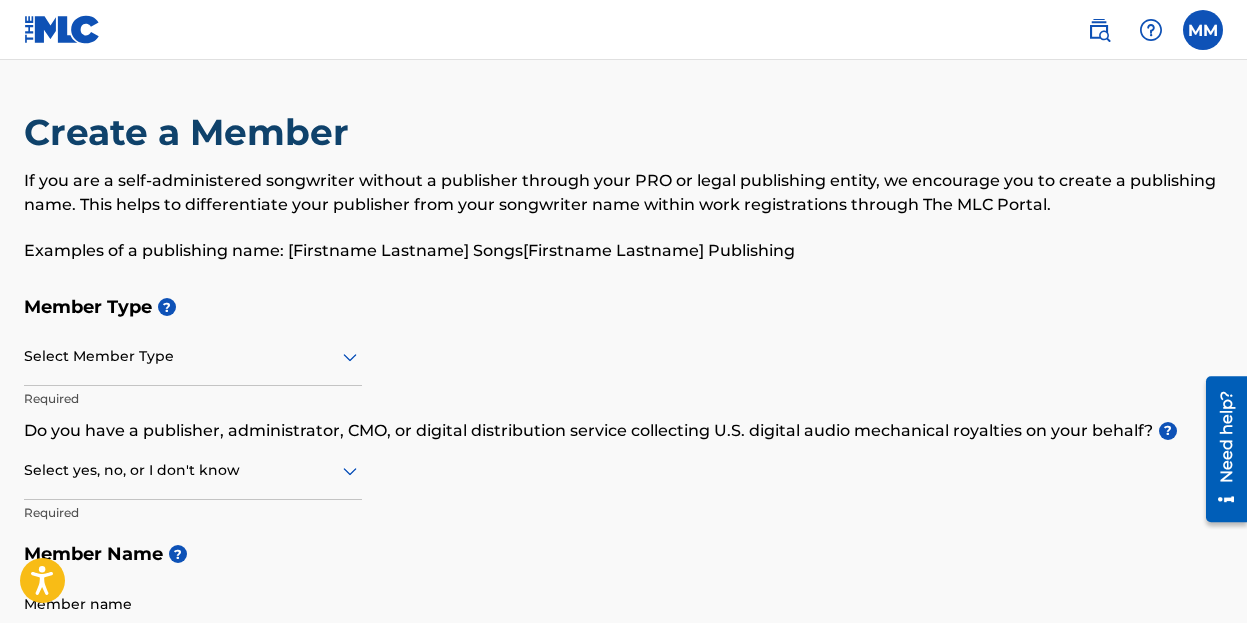 click at bounding box center [193, 356] 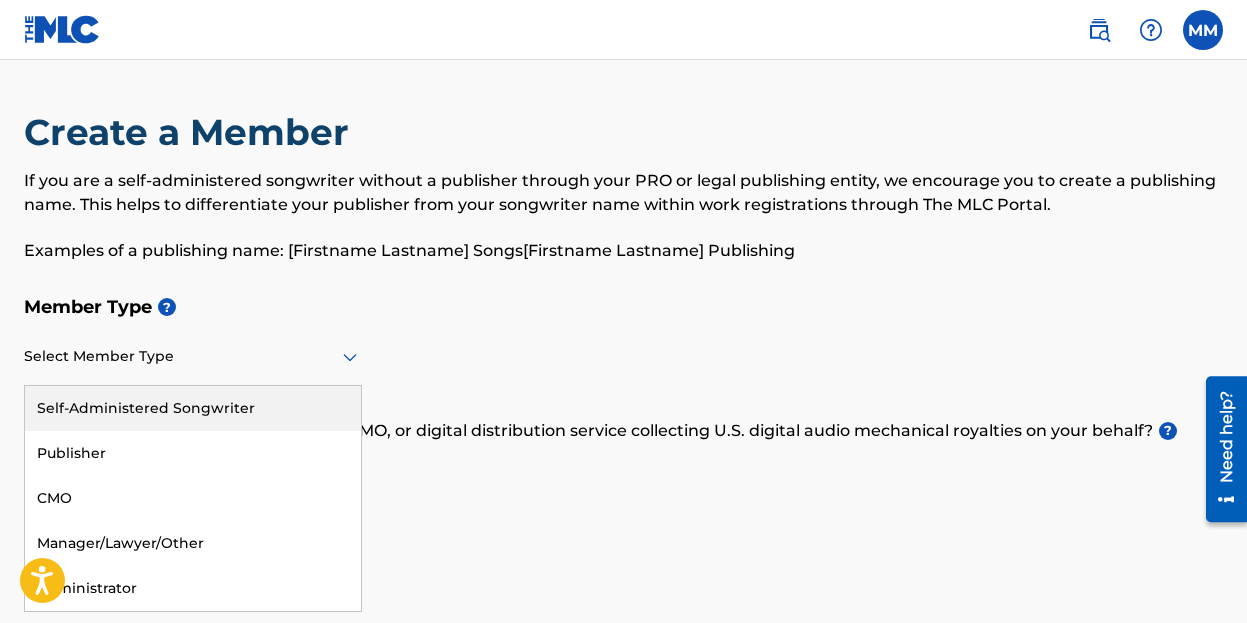 click on "Self-Administered Songwriter" at bounding box center (193, 408) 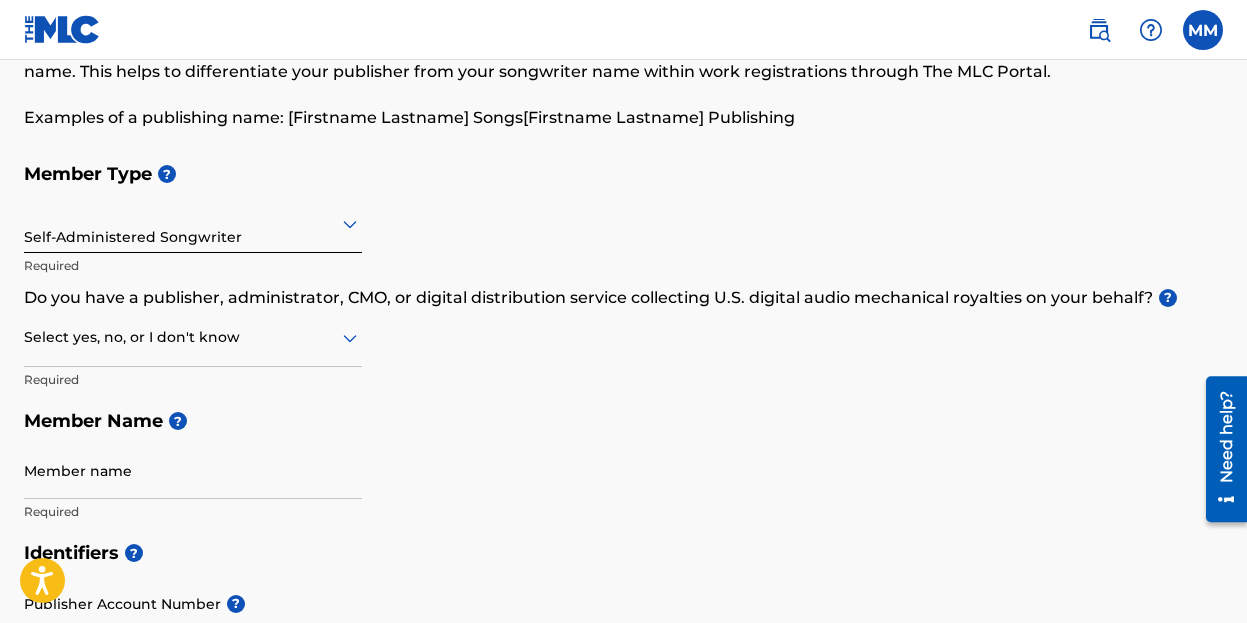 scroll, scrollTop: 138, scrollLeft: 0, axis: vertical 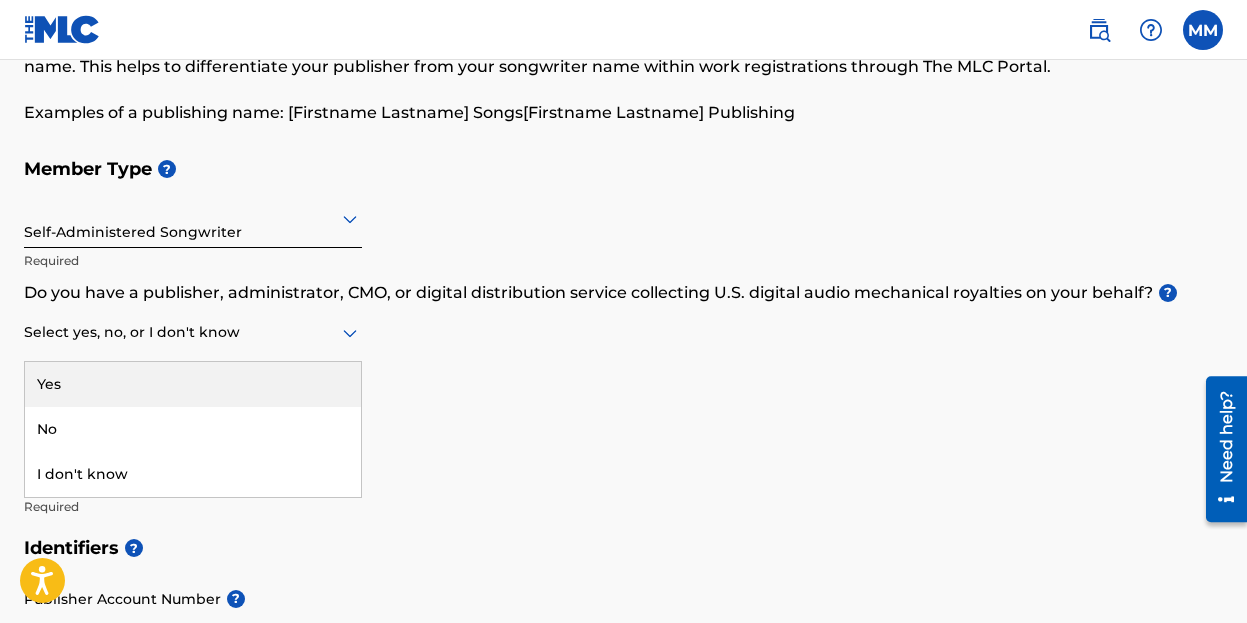 click at bounding box center (193, 332) 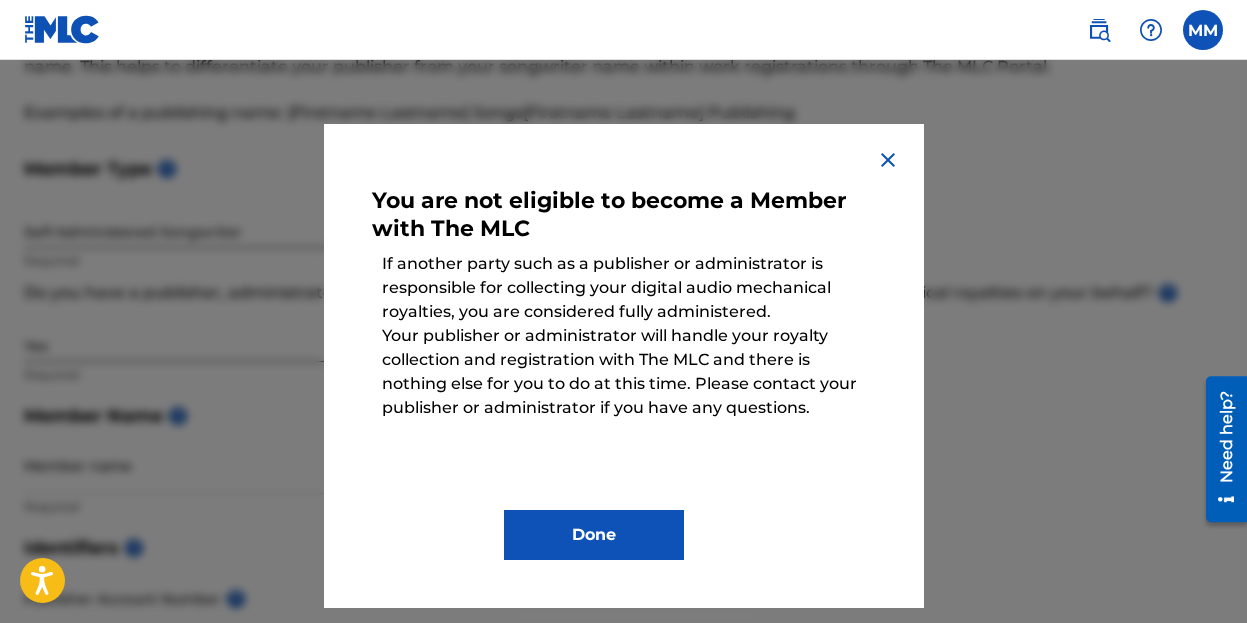 click on "Done" at bounding box center [594, 535] 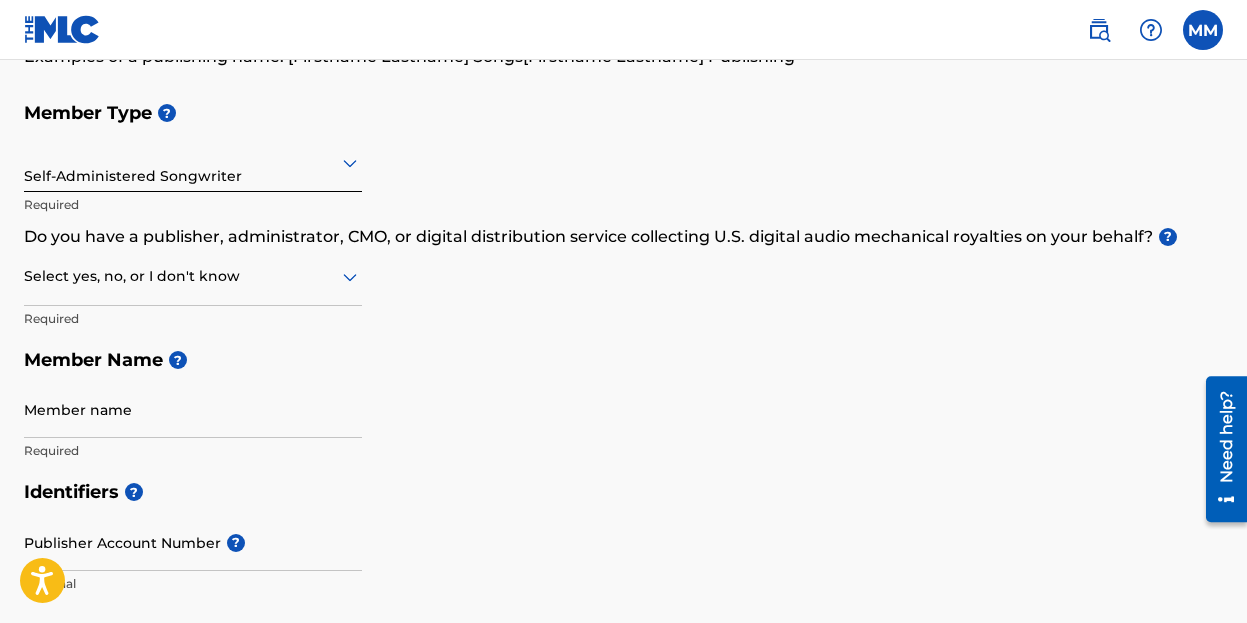 scroll, scrollTop: 198, scrollLeft: 0, axis: vertical 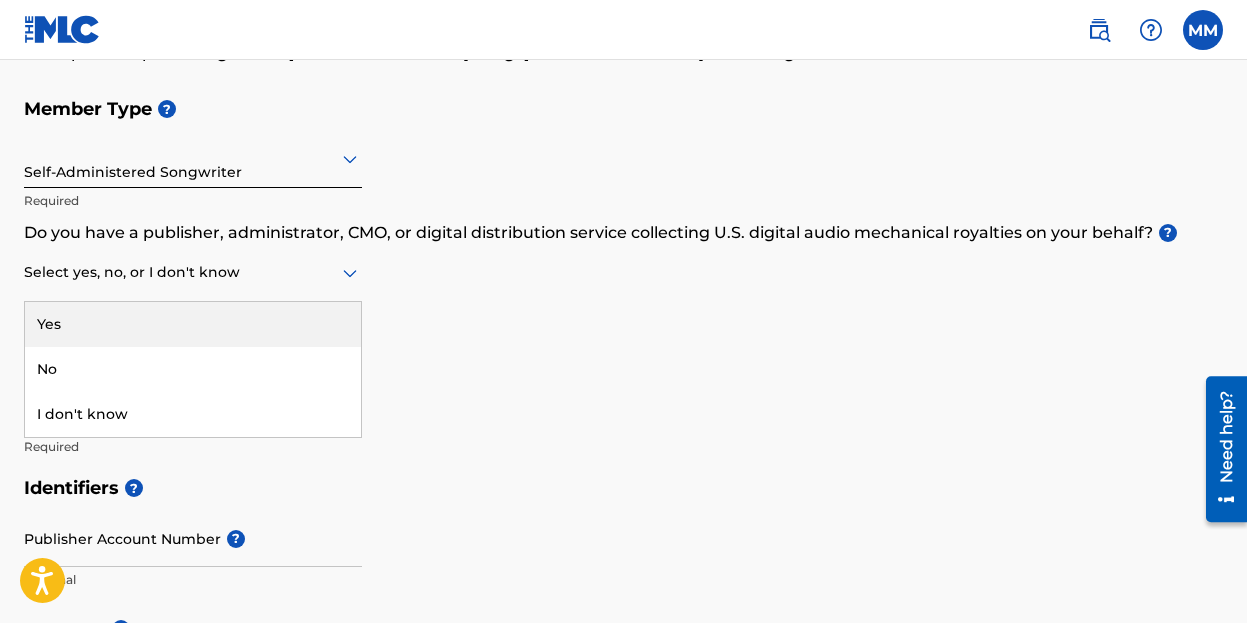 click at bounding box center (193, 272) 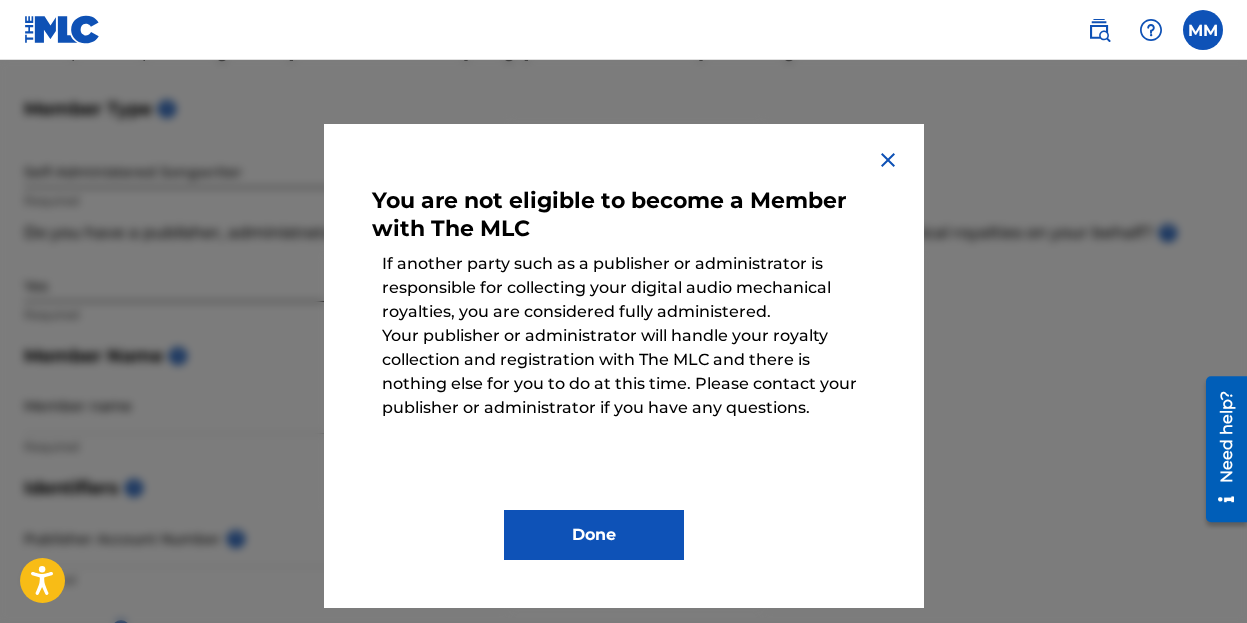 click on "Done" at bounding box center (594, 535) 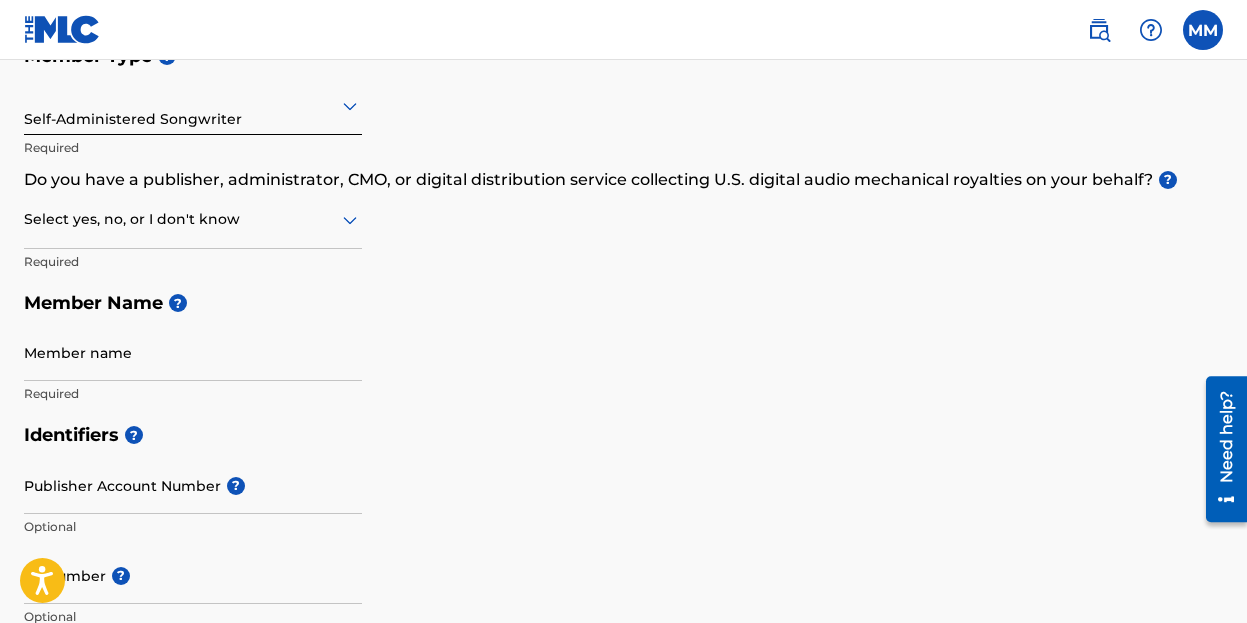 scroll, scrollTop: 282, scrollLeft: 0, axis: vertical 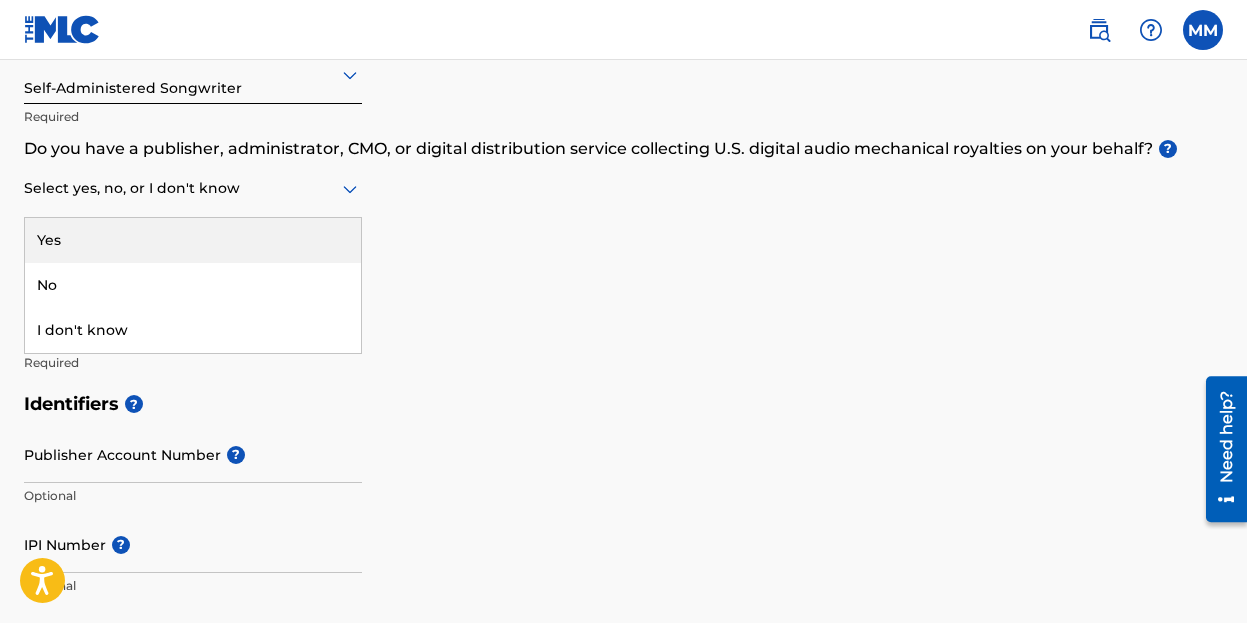 click 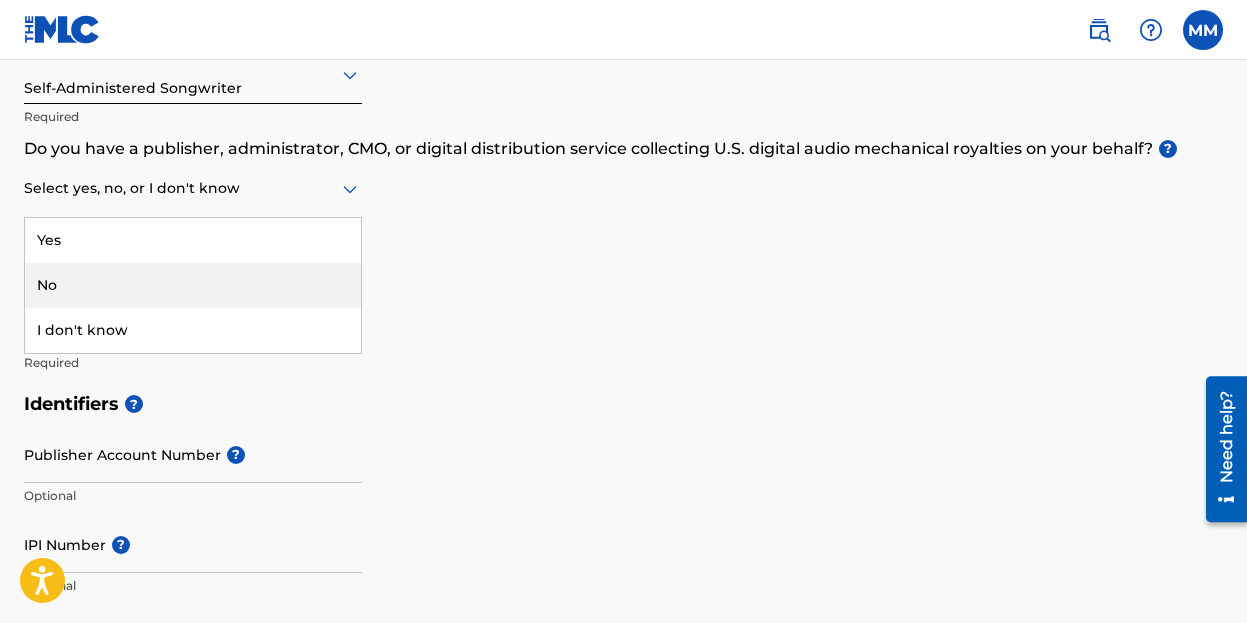 click on "No" at bounding box center (193, 285) 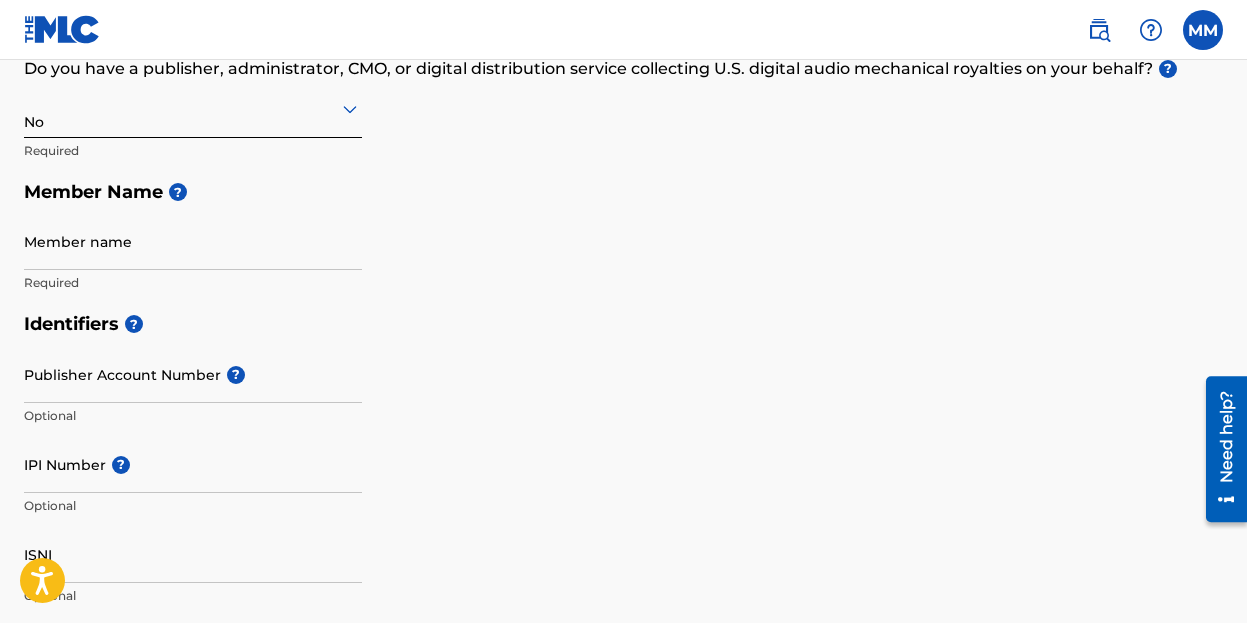 scroll, scrollTop: 363, scrollLeft: 0, axis: vertical 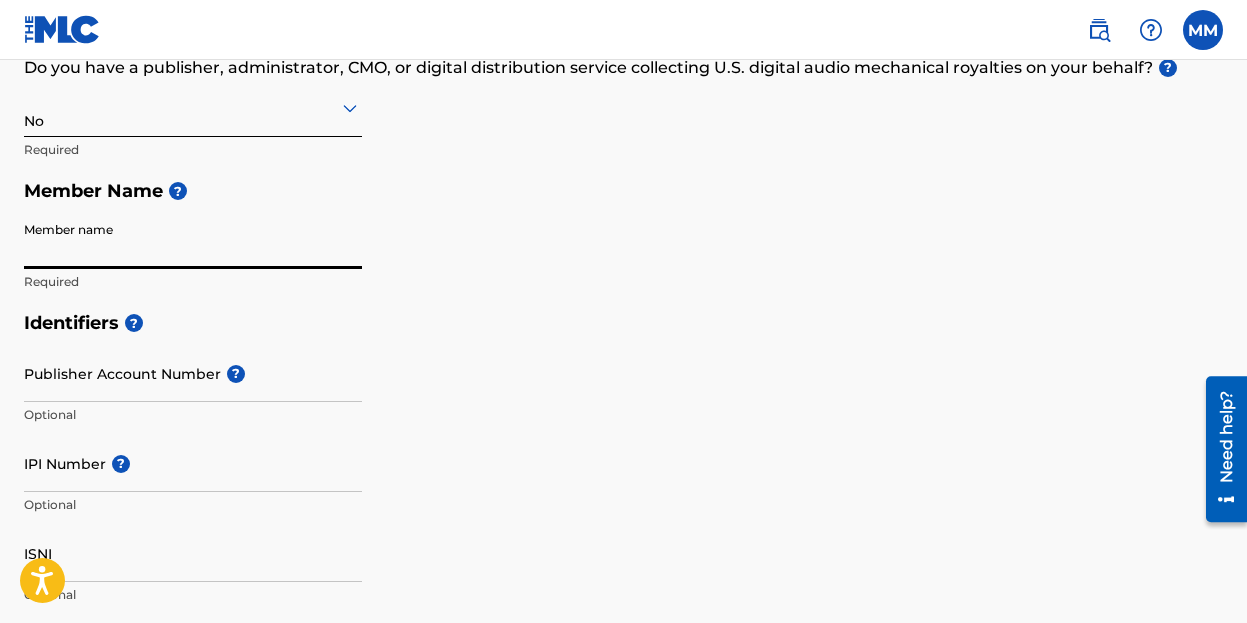 click on "Member name" at bounding box center [193, 240] 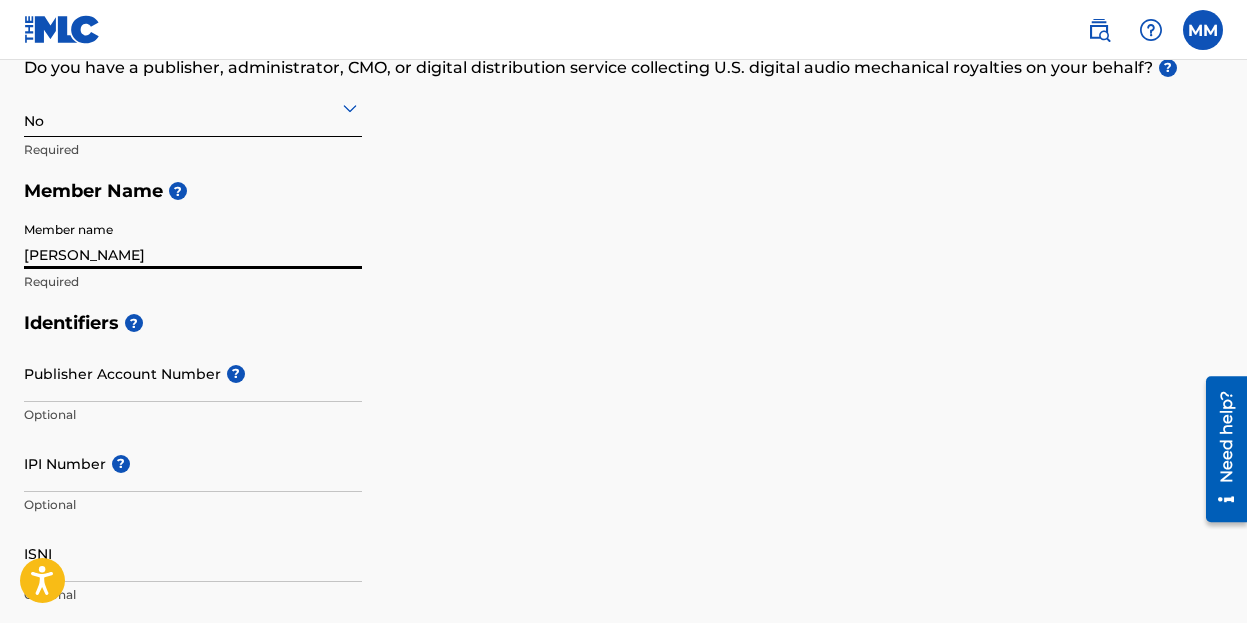 type on "[STREET_ADDRESS]" 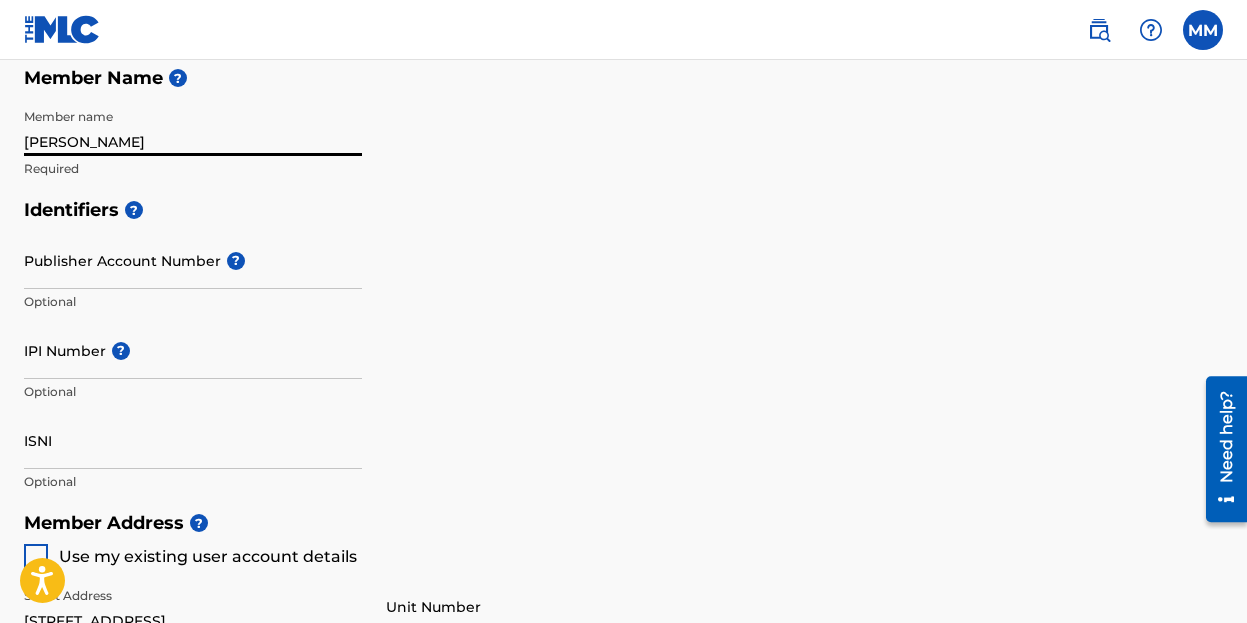scroll, scrollTop: 506, scrollLeft: 0, axis: vertical 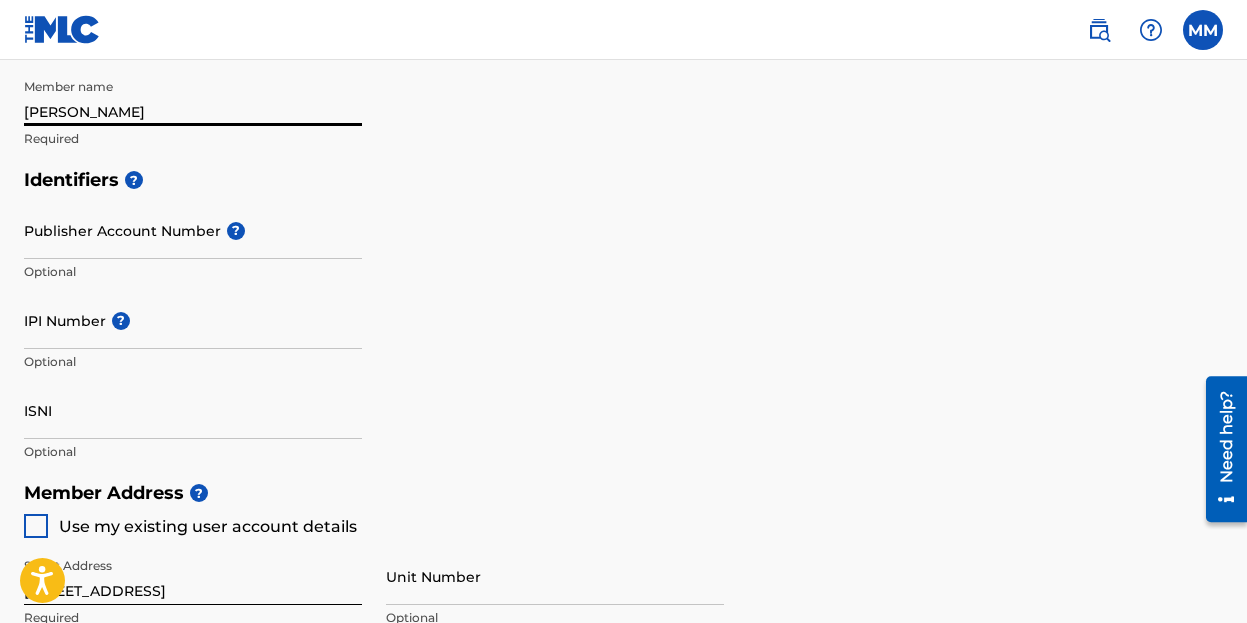 click on "Publisher Account Number ?" at bounding box center [193, 230] 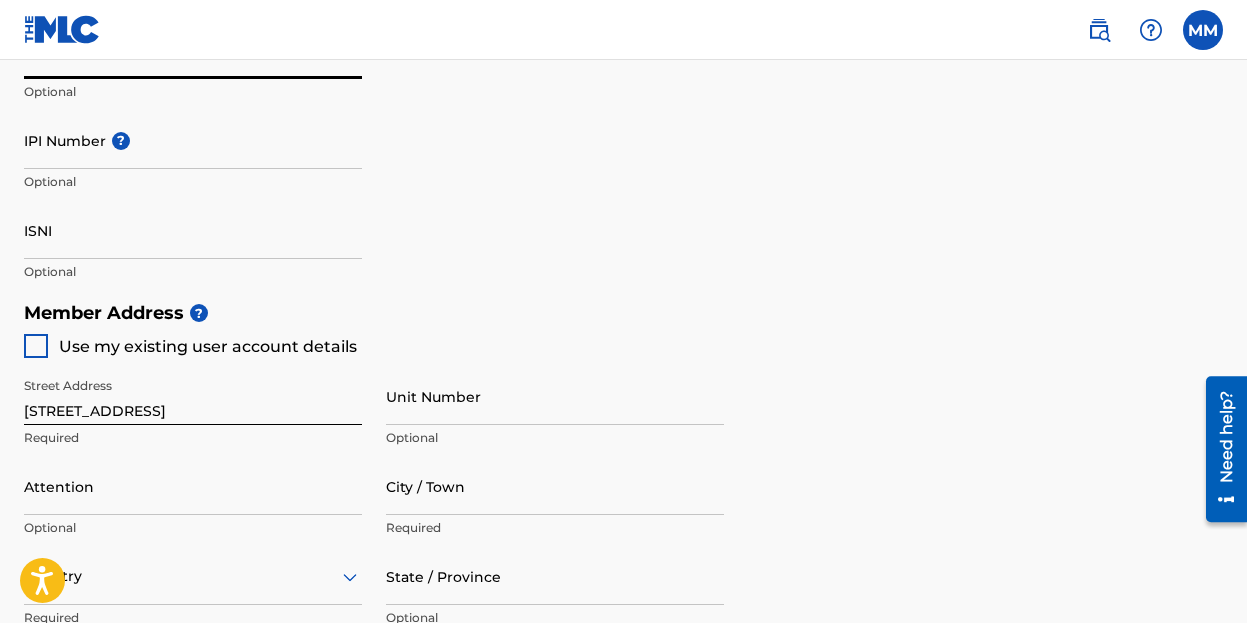 scroll, scrollTop: 684, scrollLeft: 0, axis: vertical 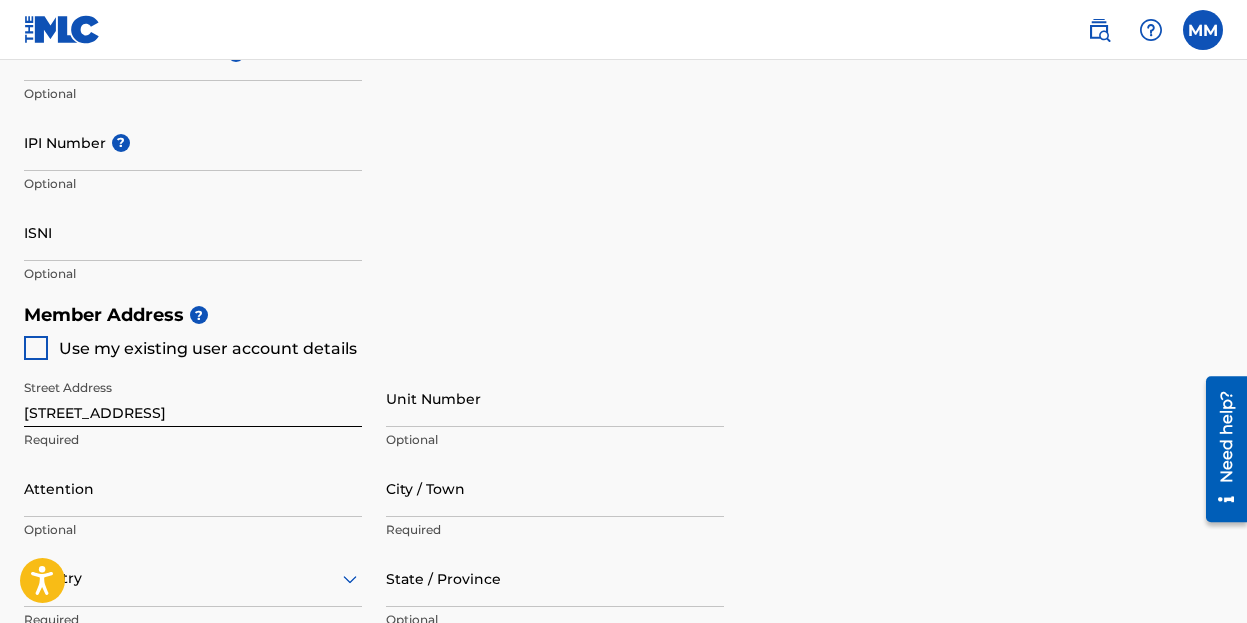 click at bounding box center [36, 348] 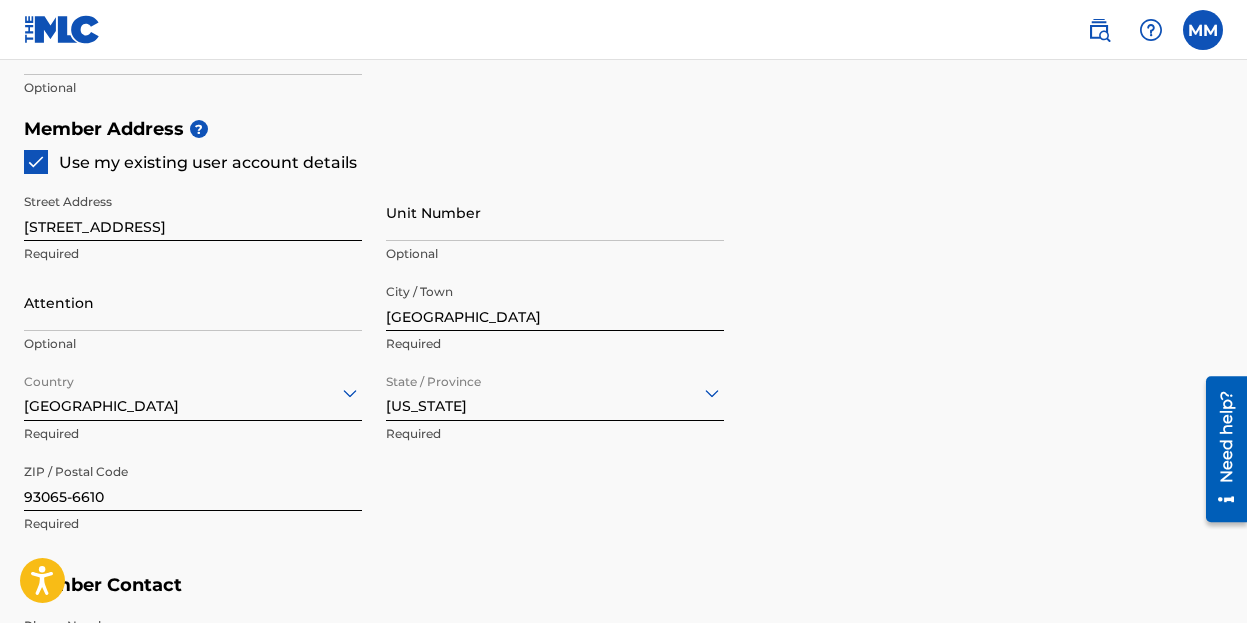 scroll, scrollTop: 872, scrollLeft: 0, axis: vertical 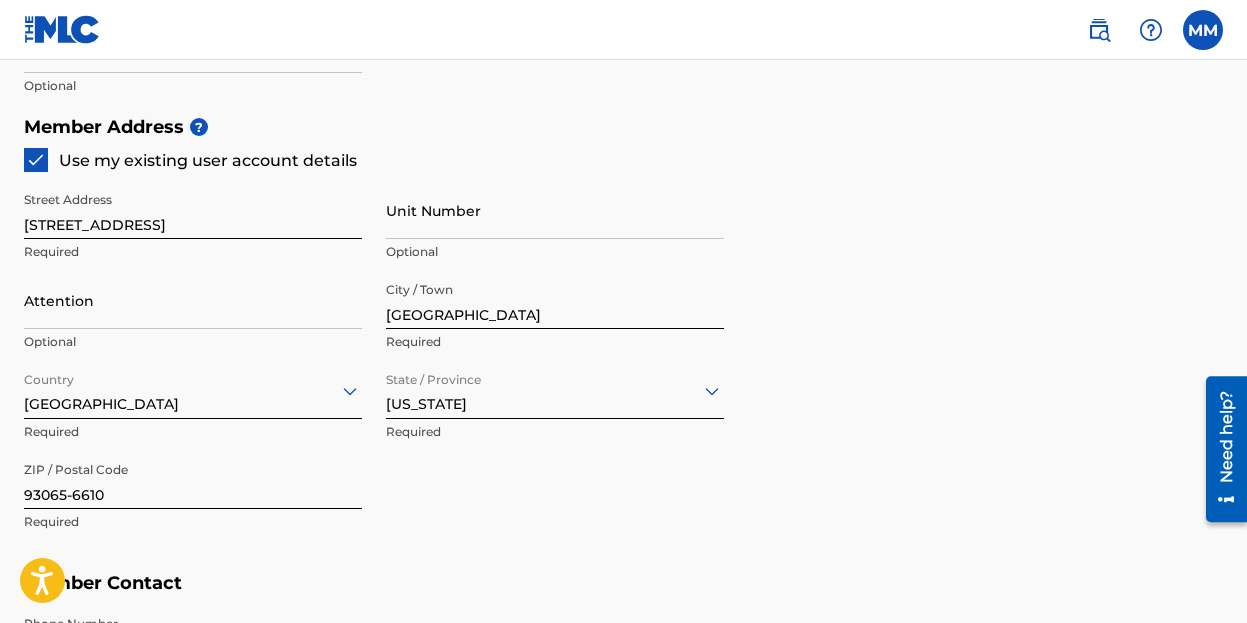 click on "Attention" at bounding box center (193, 300) 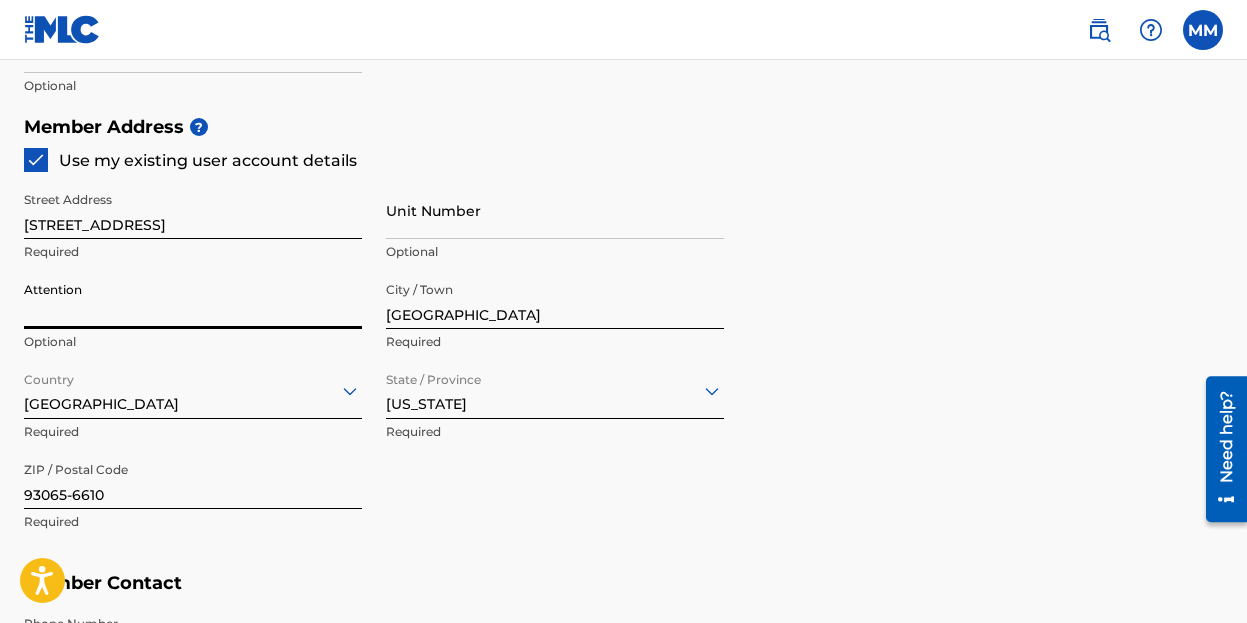click on "MM MM [PERSON_NAME] [EMAIL_ADDRESS][DOMAIN_NAME] Profile Log out" at bounding box center (623, 30) 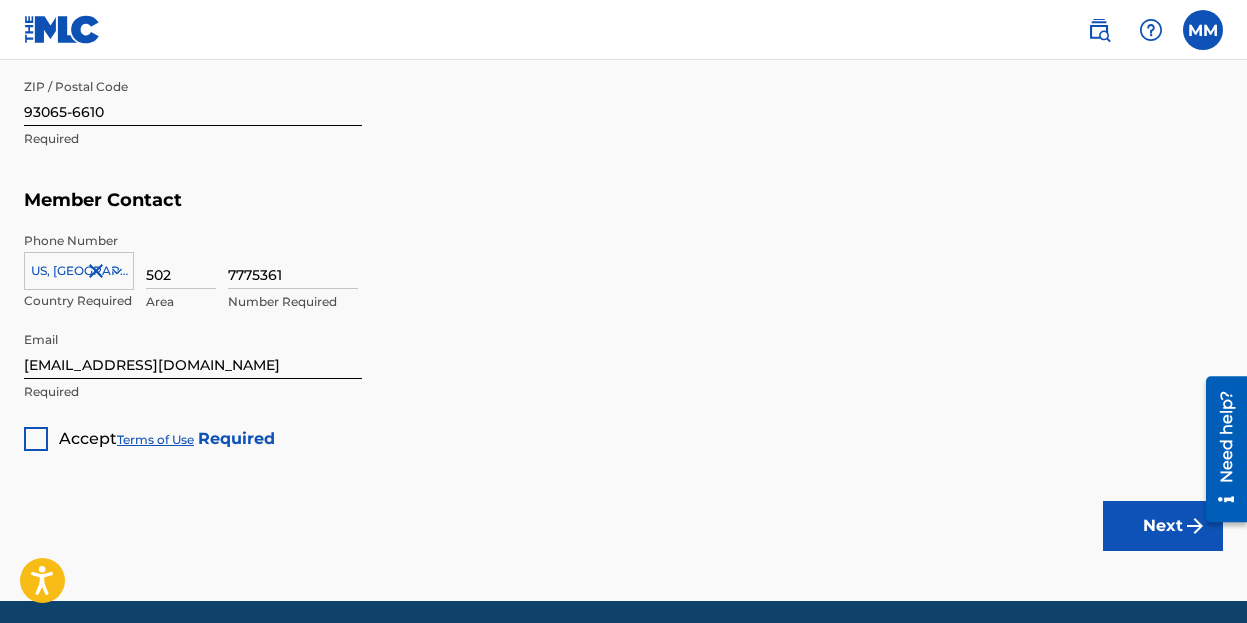scroll, scrollTop: 1280, scrollLeft: 0, axis: vertical 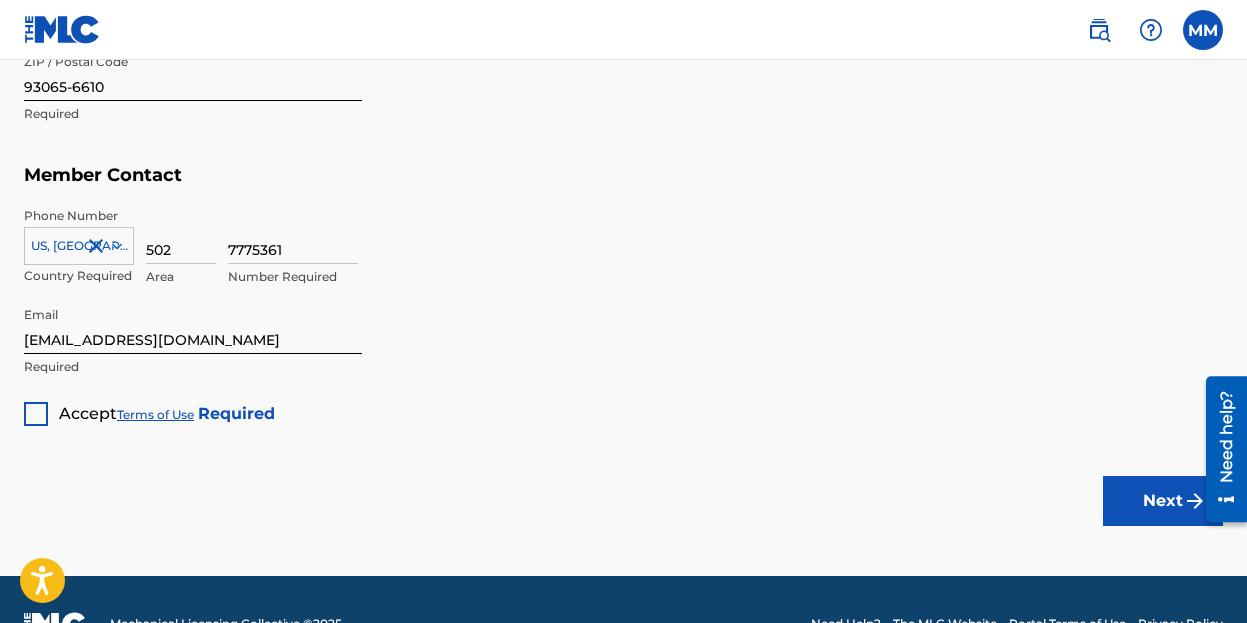 click at bounding box center (36, 414) 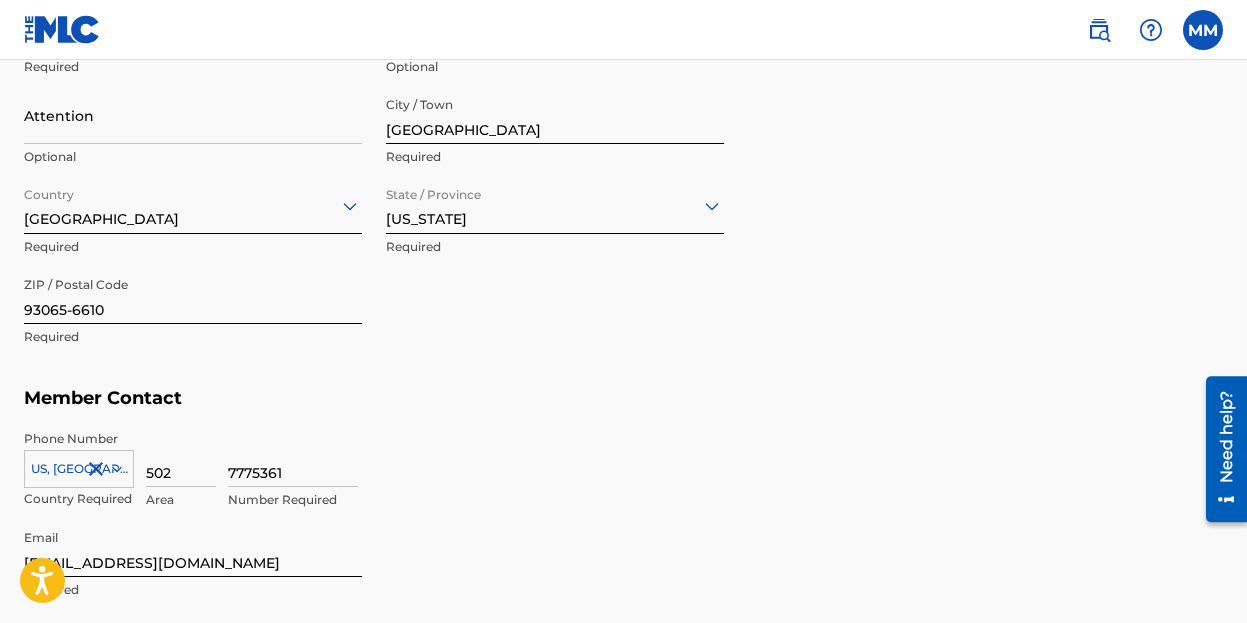 scroll, scrollTop: 1328, scrollLeft: 0, axis: vertical 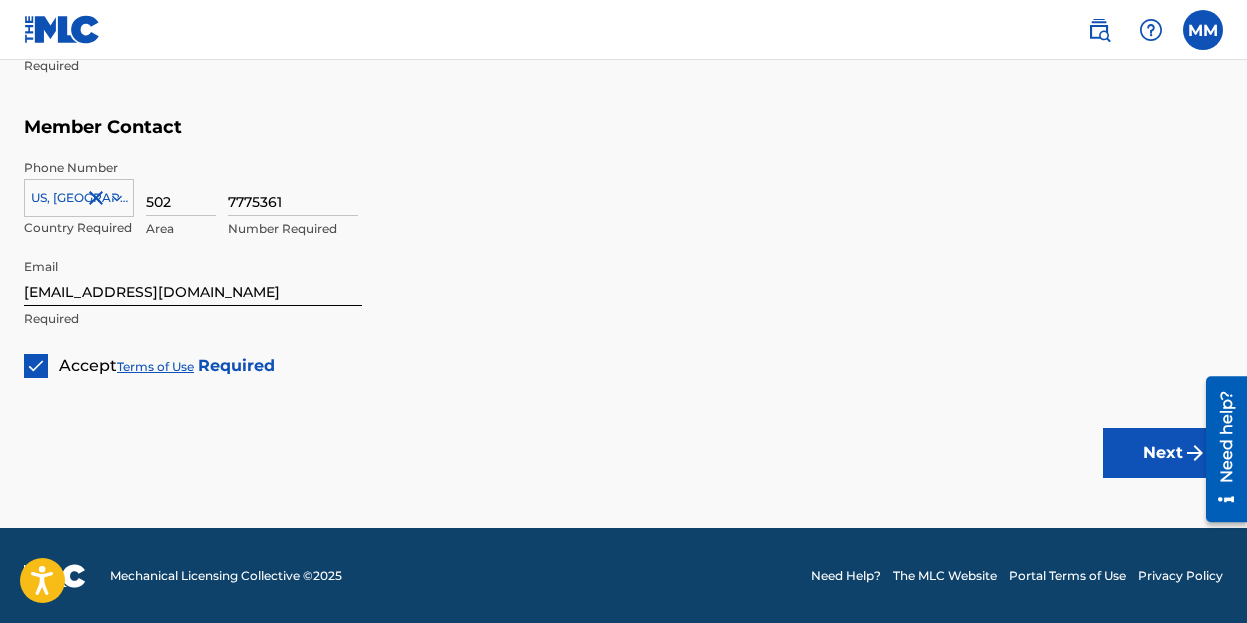 click on "Next" at bounding box center (1163, 453) 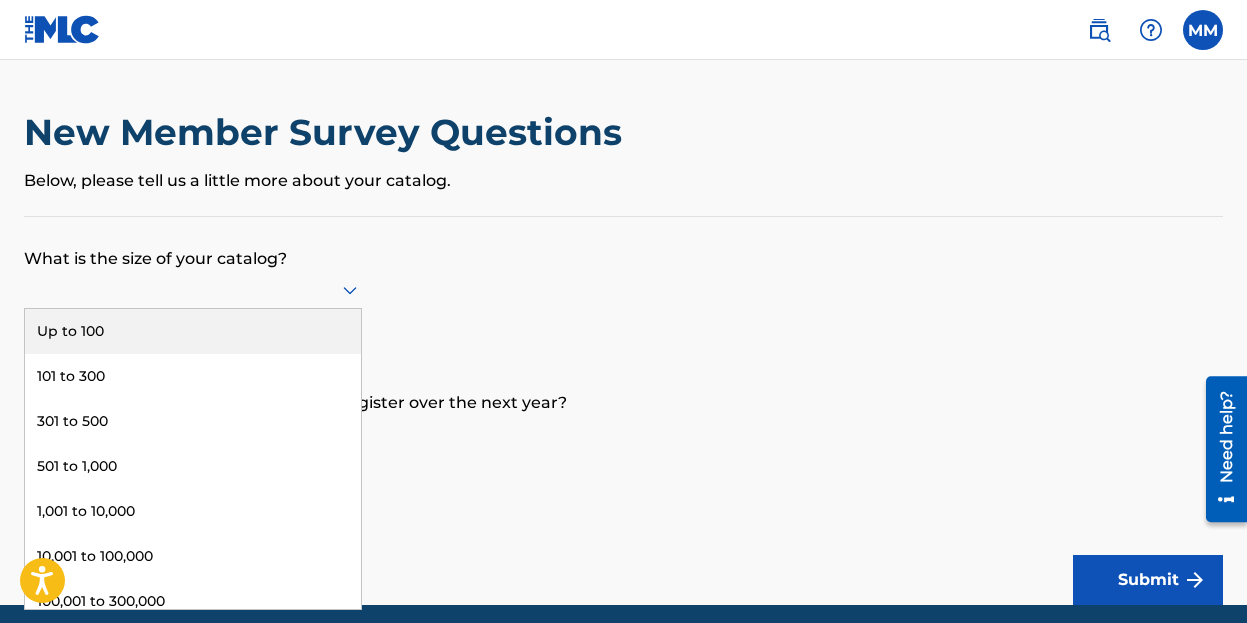 click at bounding box center (193, 289) 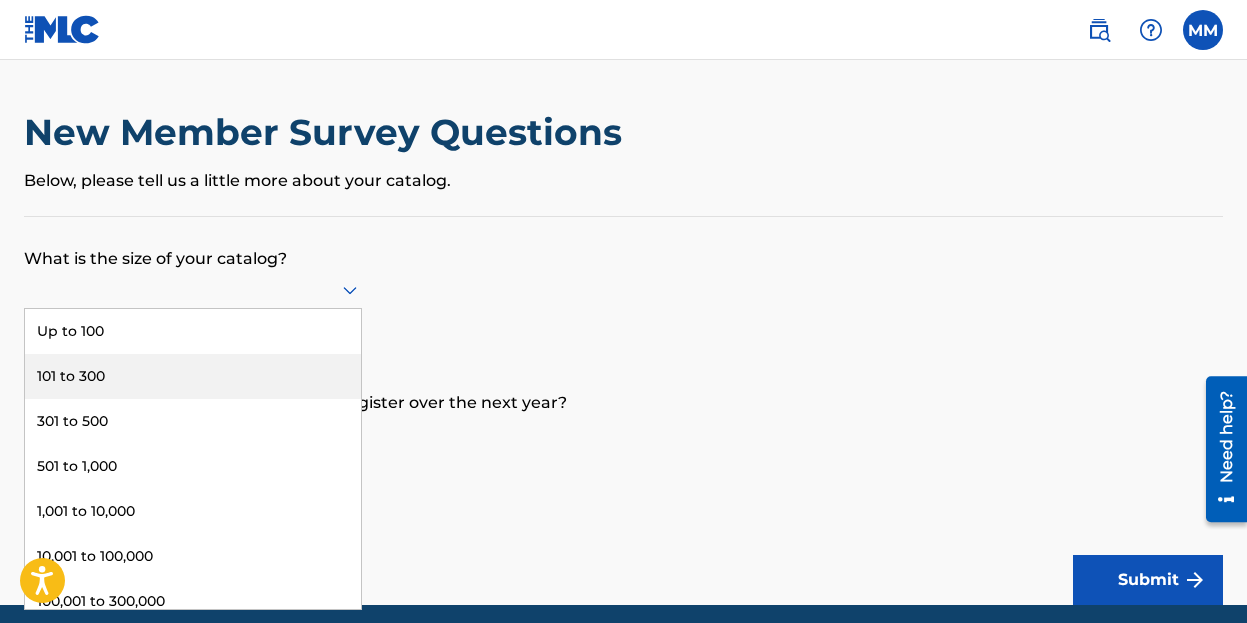 click on "101 to 300" at bounding box center (193, 376) 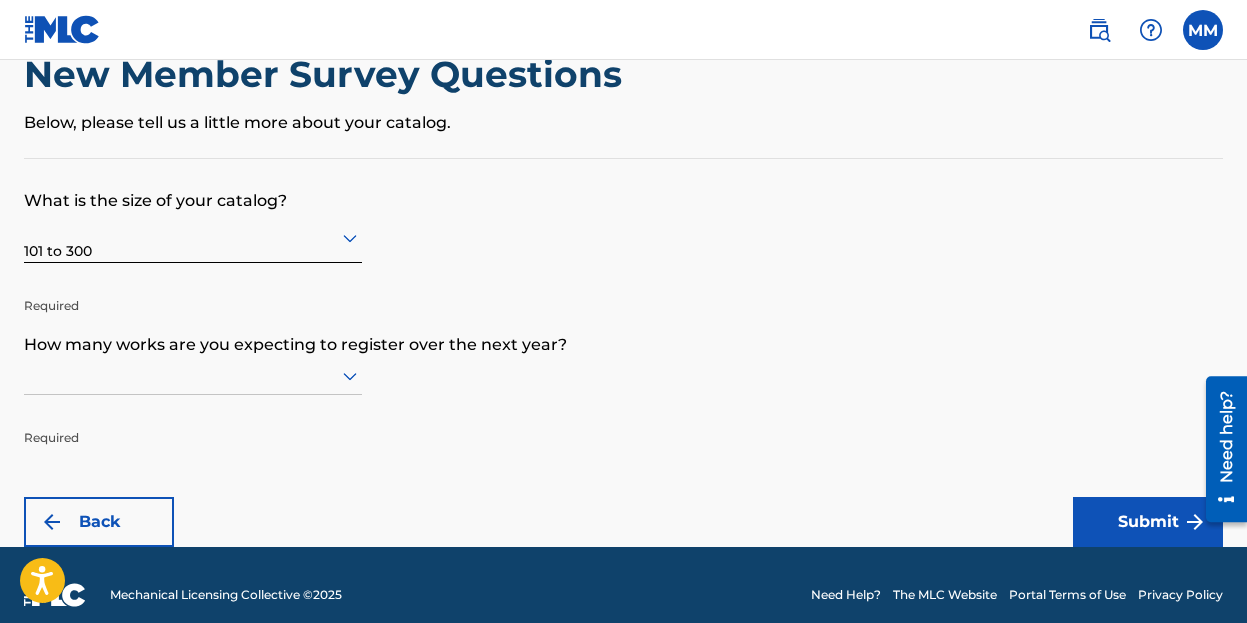 scroll, scrollTop: 78, scrollLeft: 0, axis: vertical 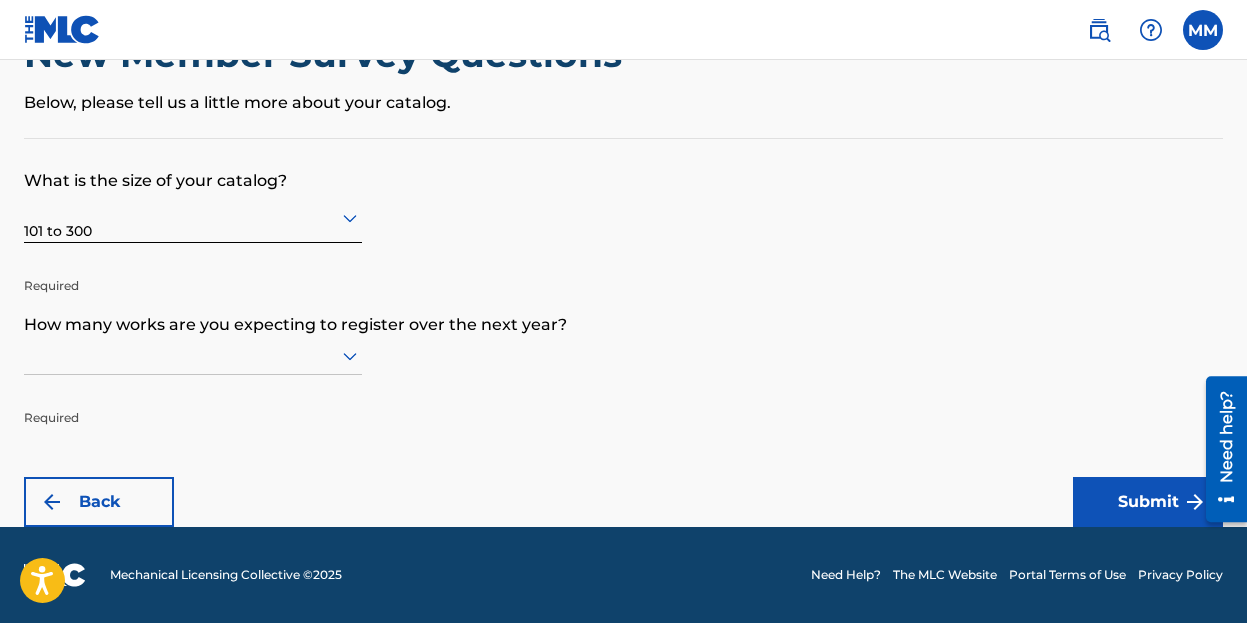 click at bounding box center [193, 355] 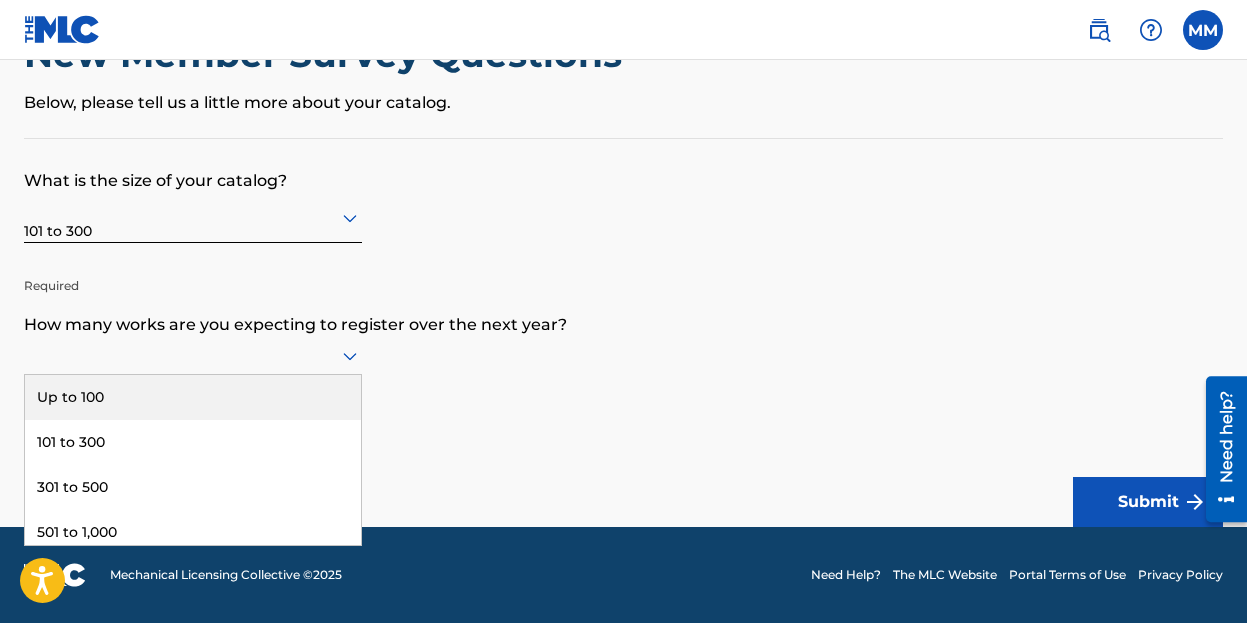 click on "Up to 100" at bounding box center (193, 397) 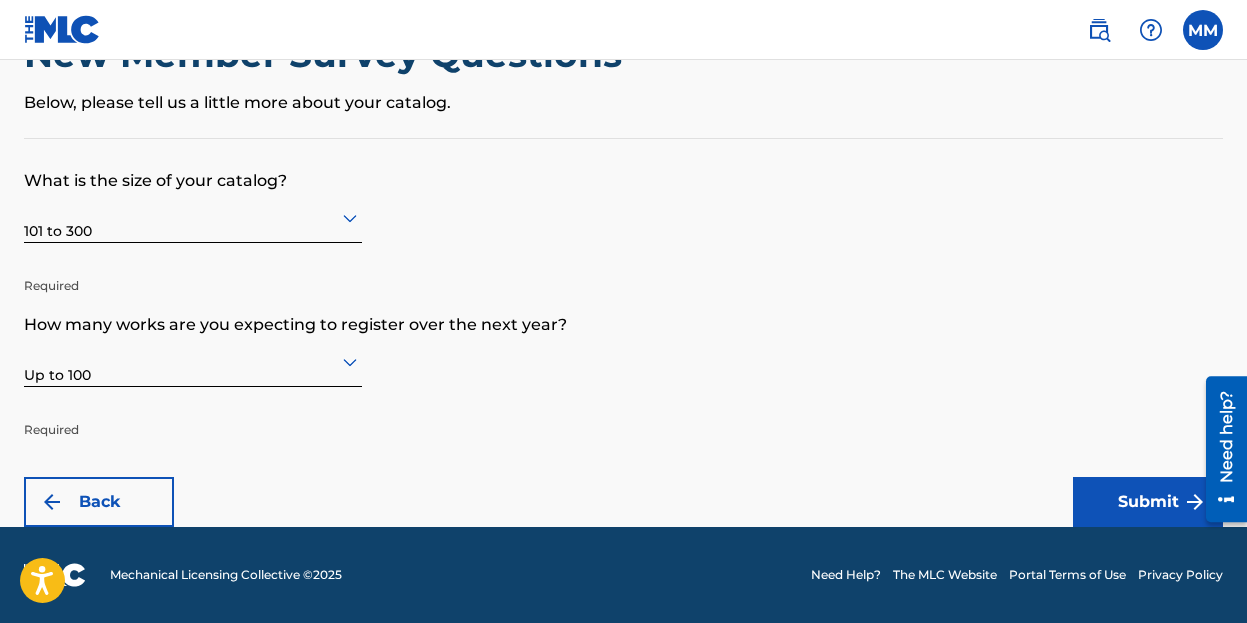 click on "Submit" at bounding box center (1148, 502) 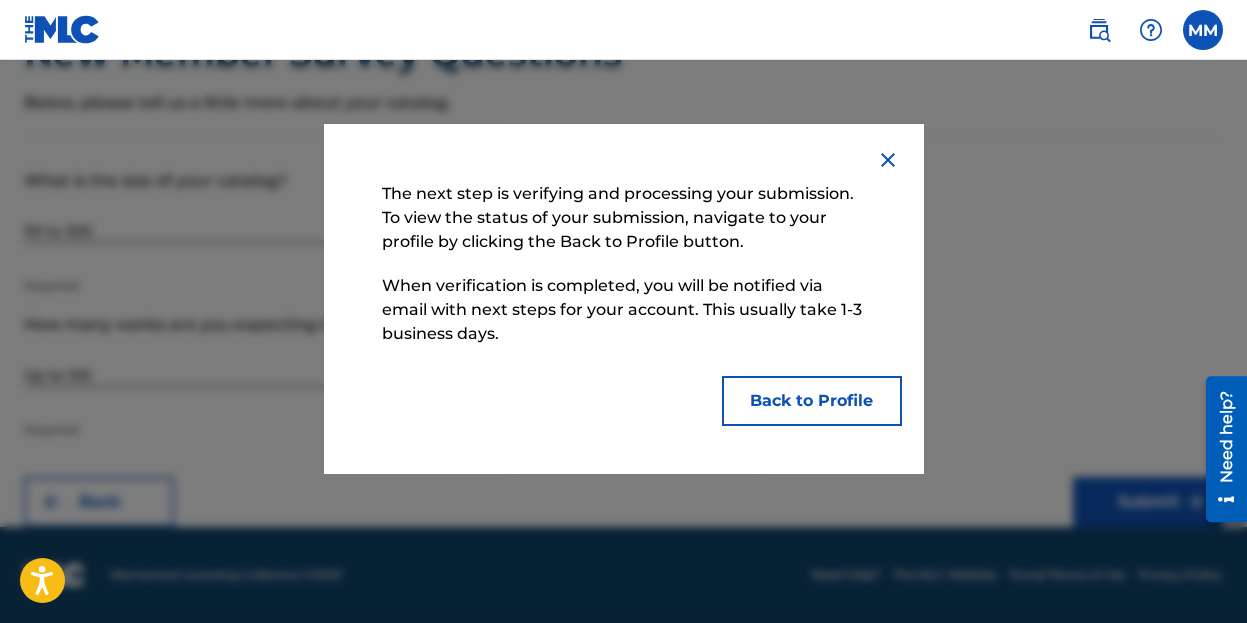 click on "Back to Profile" at bounding box center [812, 401] 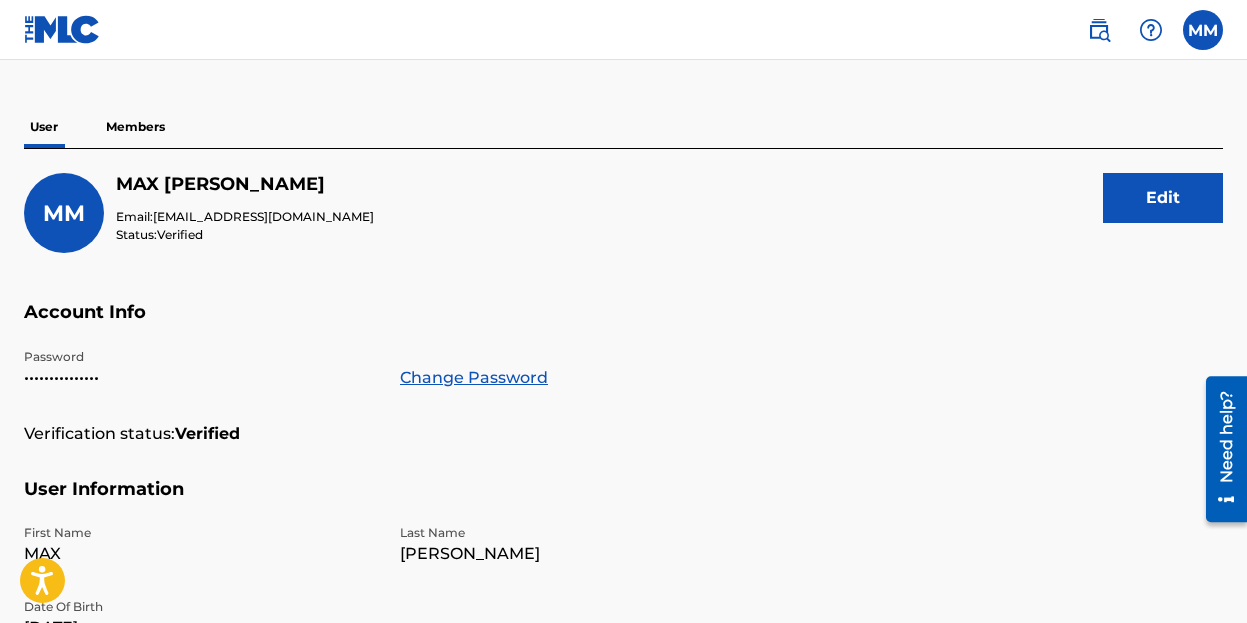 scroll, scrollTop: 139, scrollLeft: 0, axis: vertical 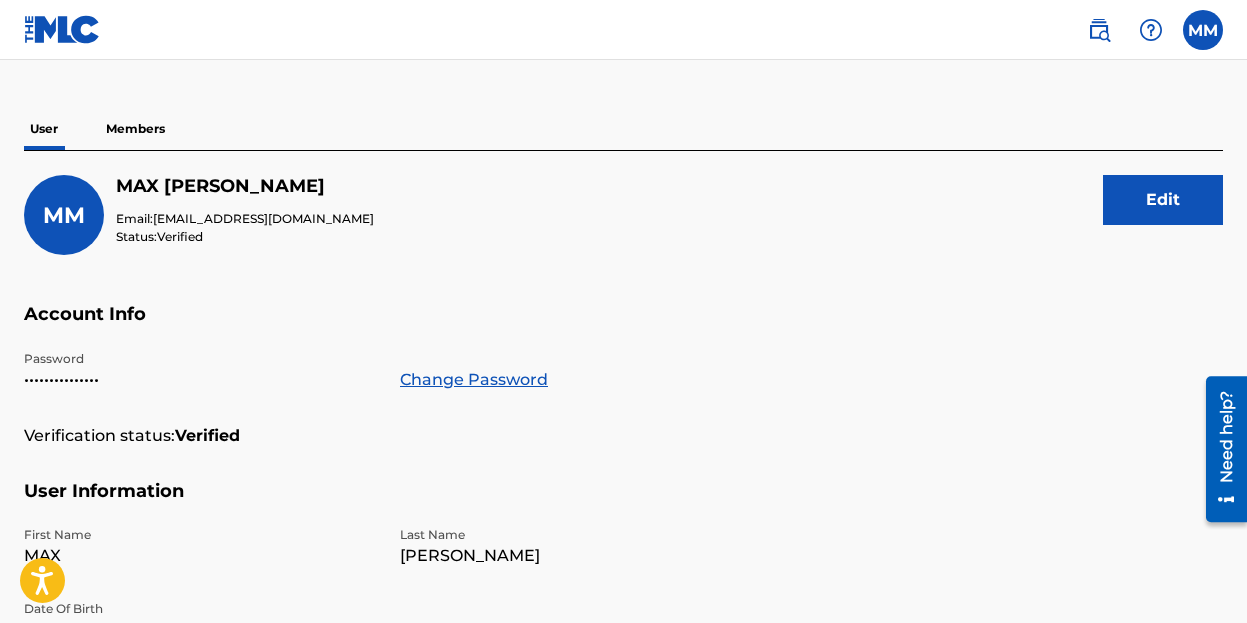 click on "Members" at bounding box center (135, 129) 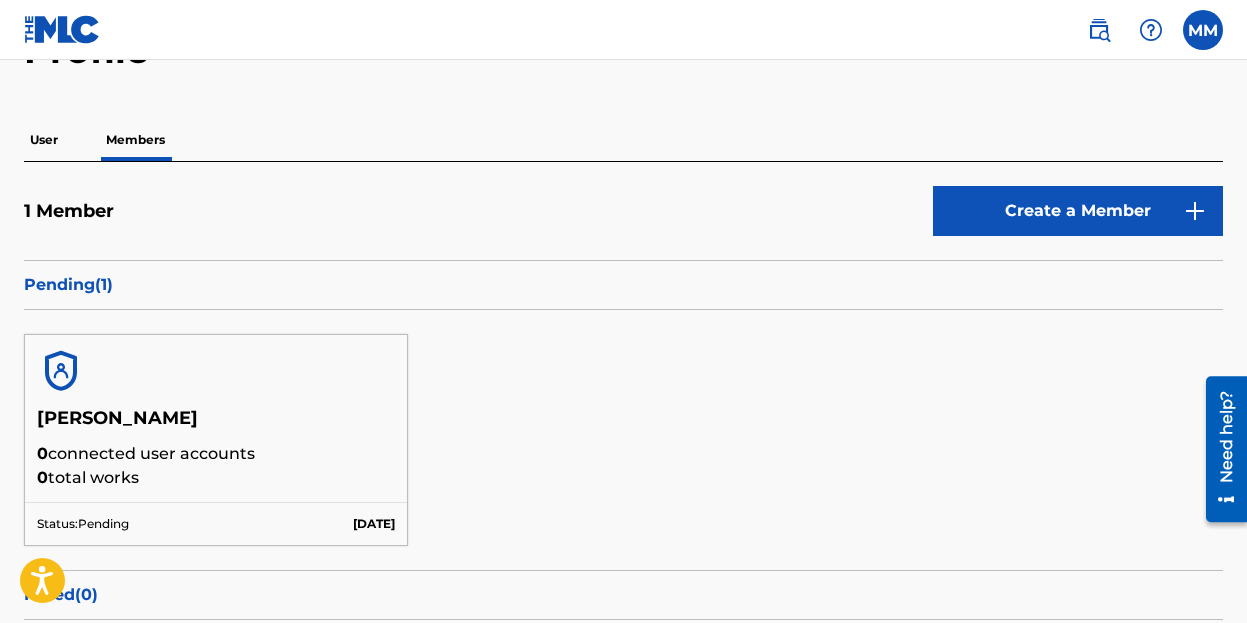 scroll, scrollTop: 124, scrollLeft: 0, axis: vertical 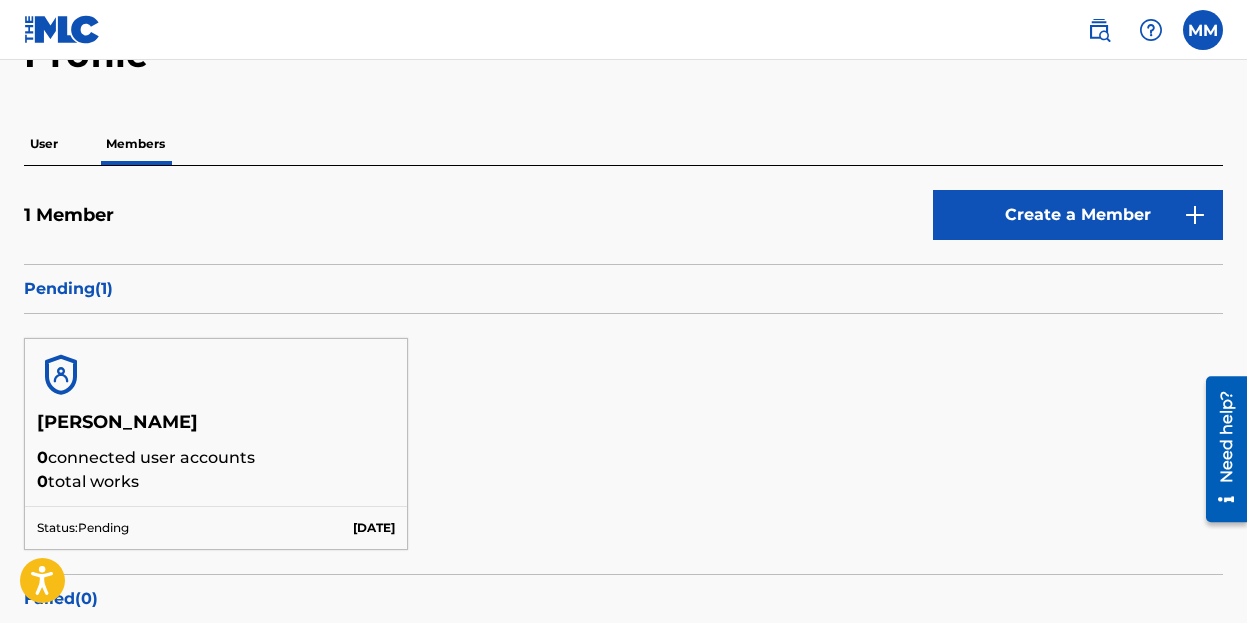 click on "User" at bounding box center (44, 144) 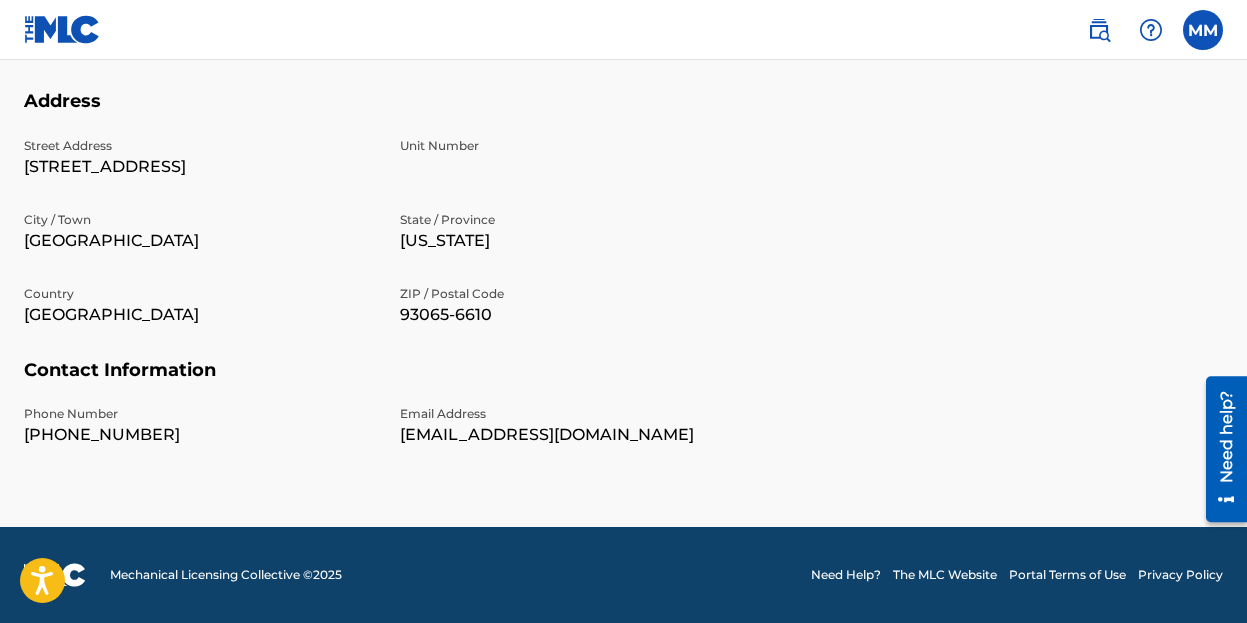 scroll, scrollTop: 0, scrollLeft: 0, axis: both 